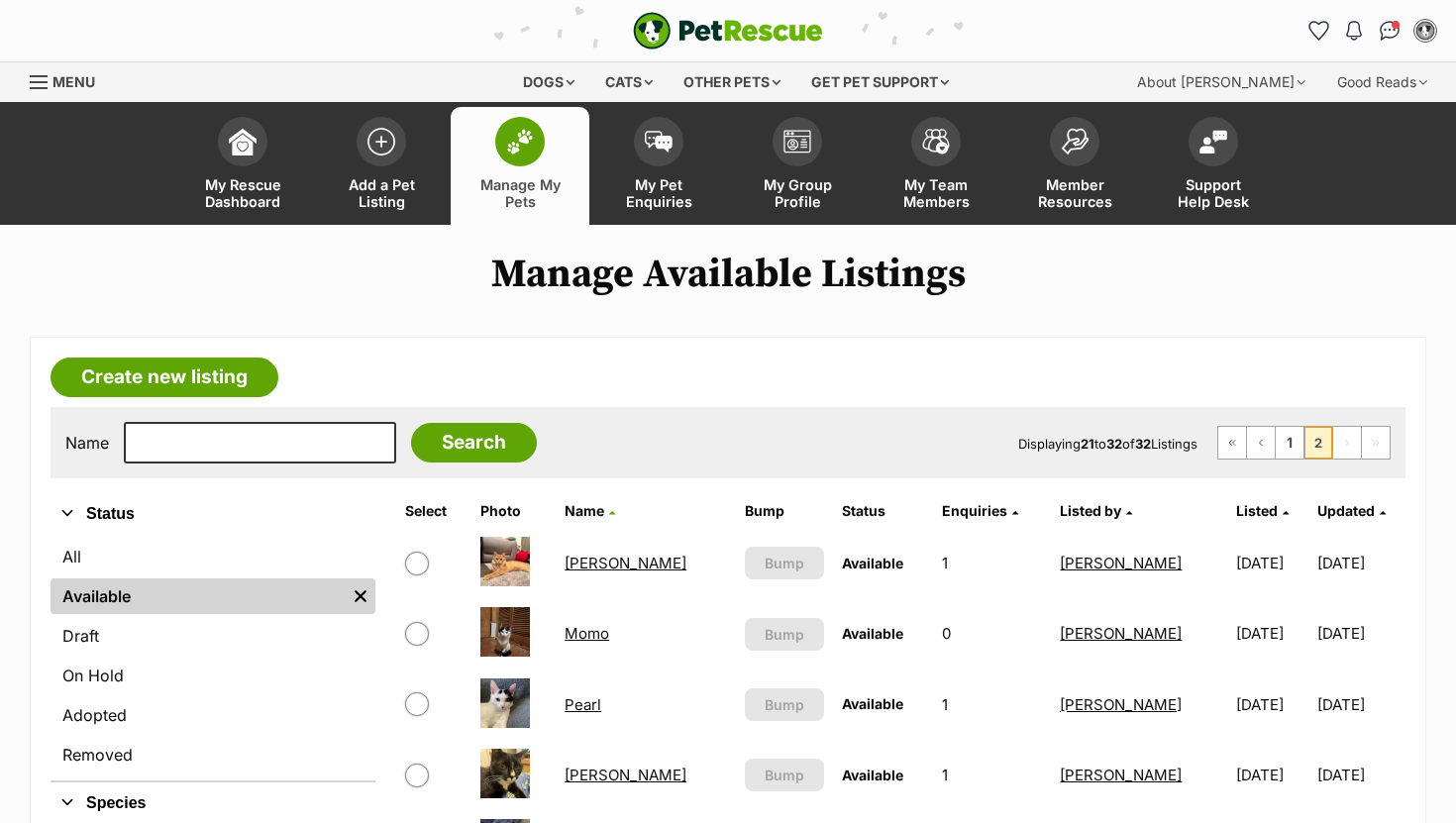 scroll, scrollTop: 0, scrollLeft: 0, axis: both 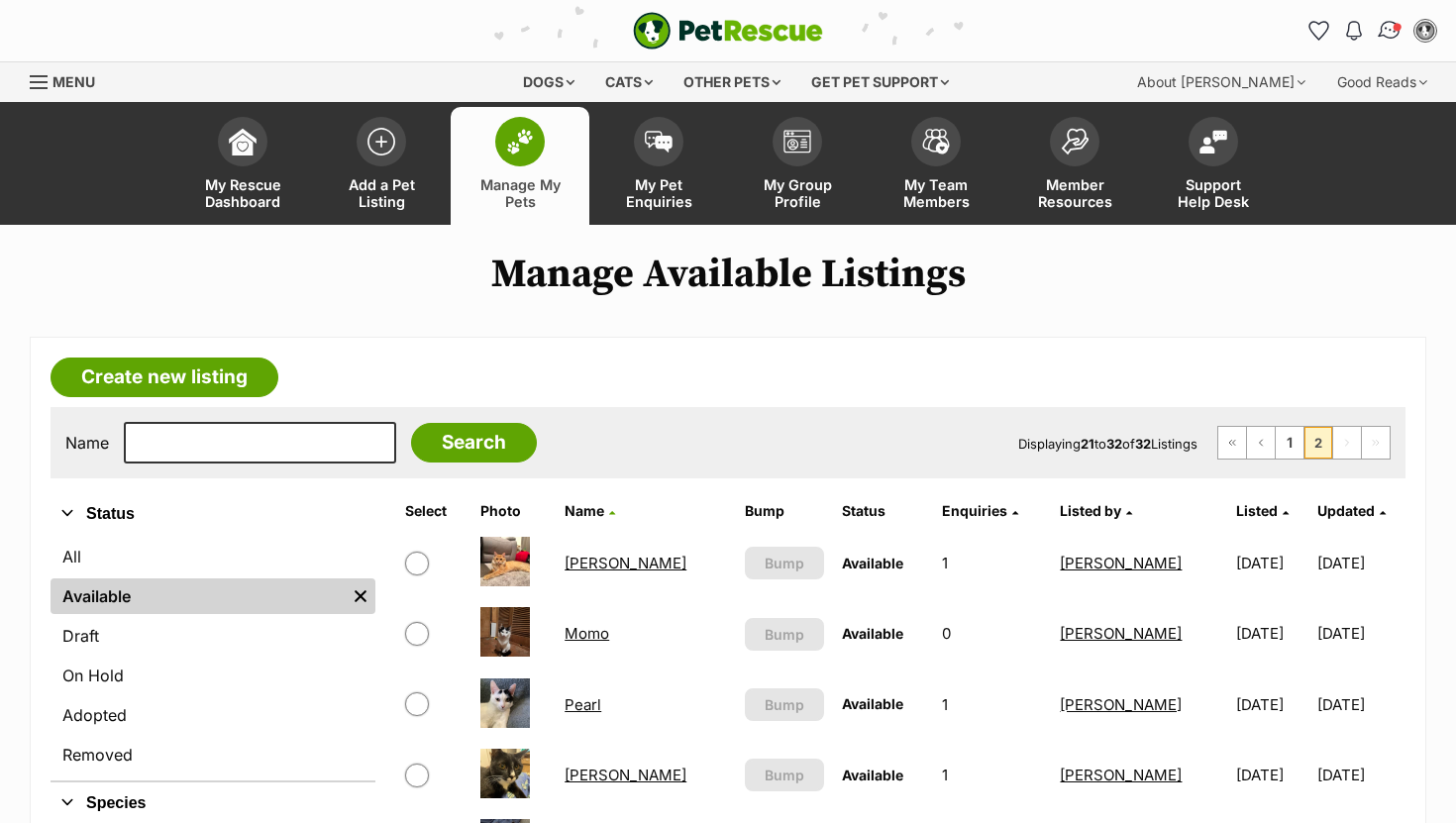 click at bounding box center [1398, 27] 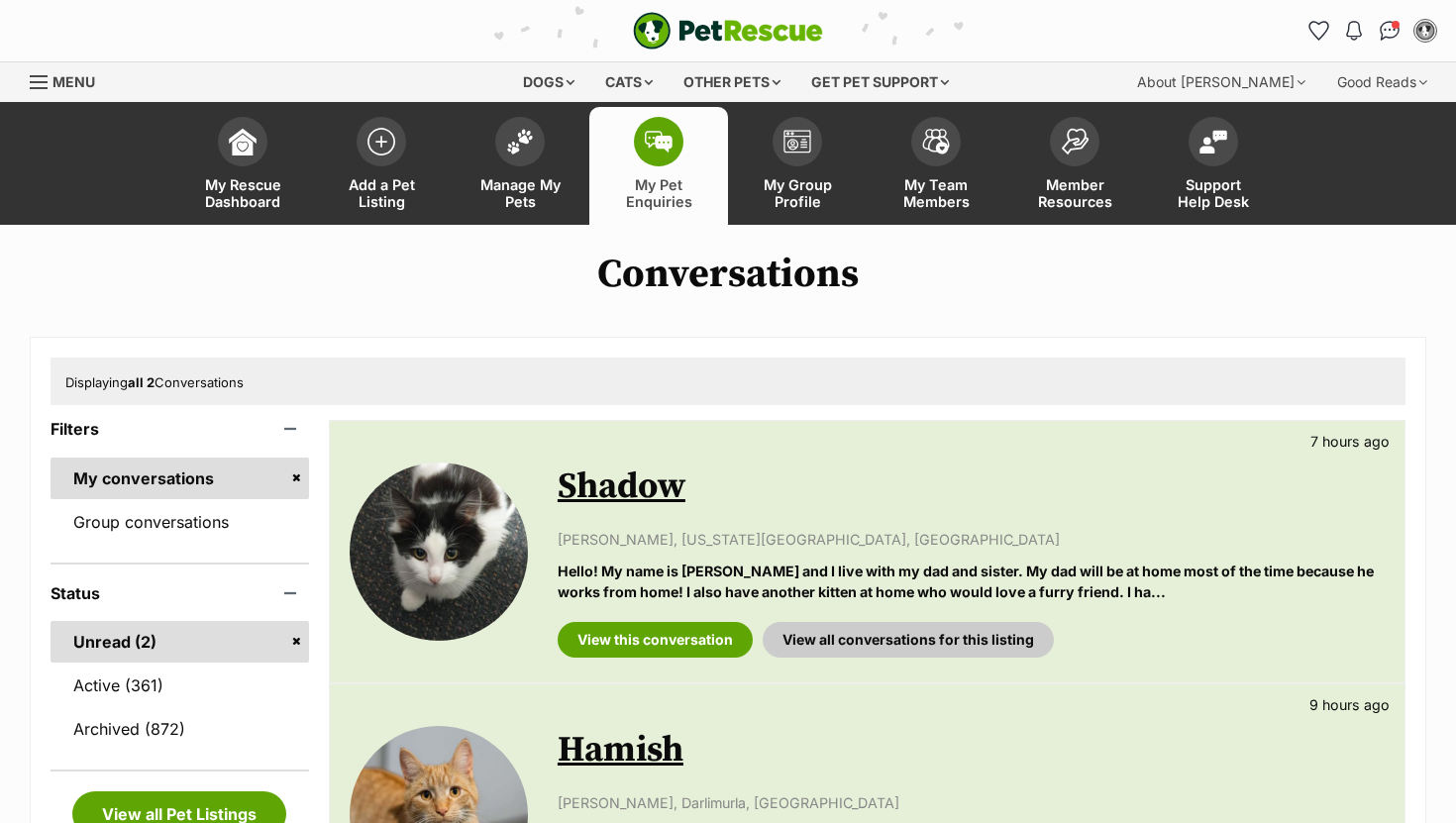 scroll, scrollTop: 0, scrollLeft: 0, axis: both 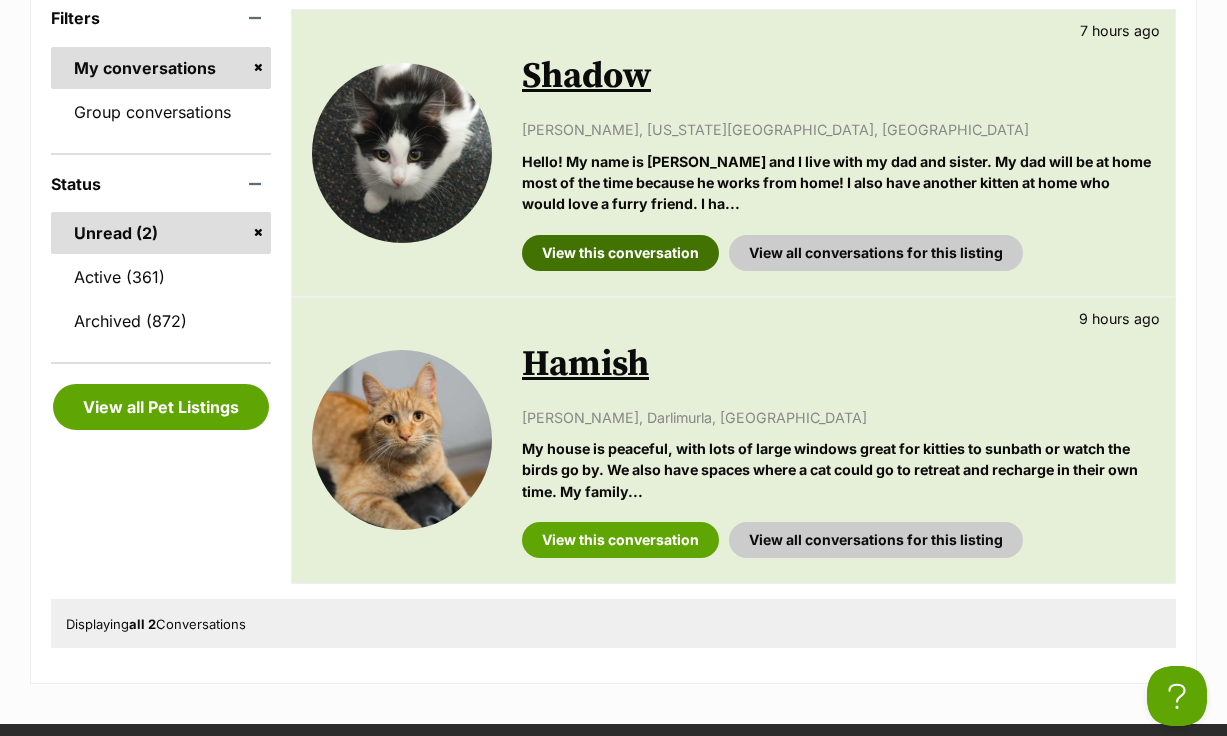 click on "View this conversation" at bounding box center [620, 253] 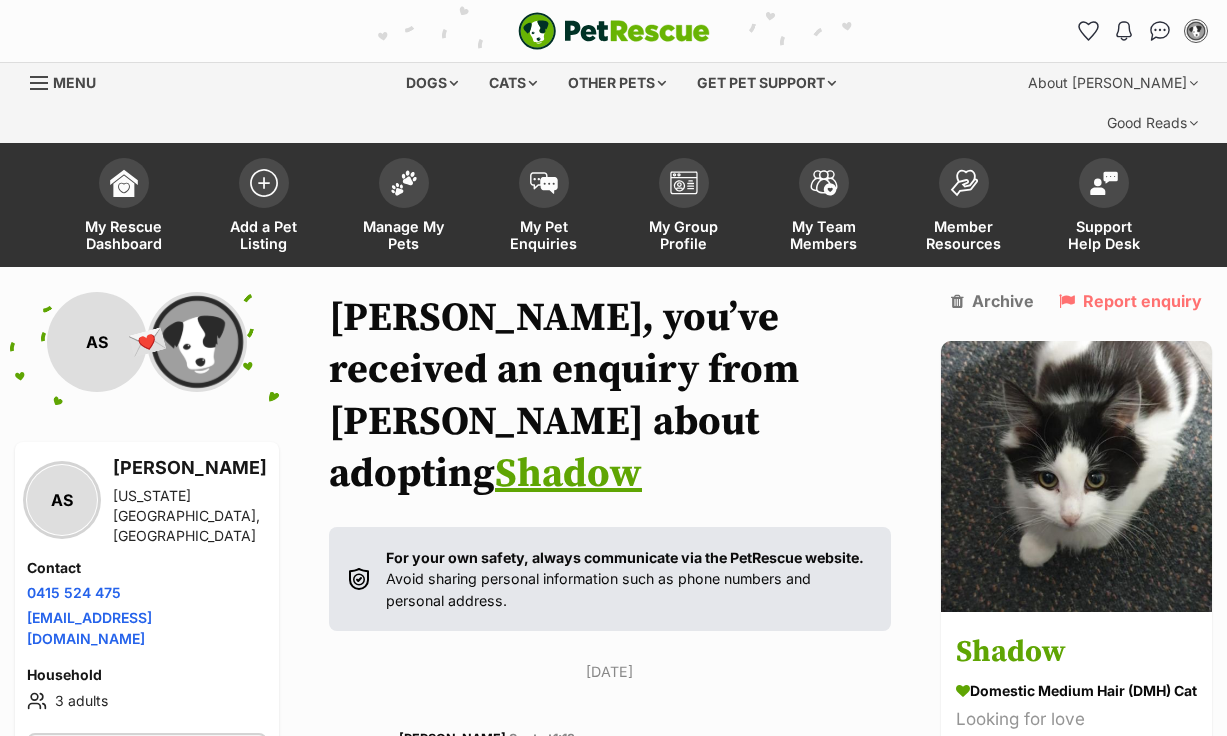 scroll, scrollTop: 0, scrollLeft: 0, axis: both 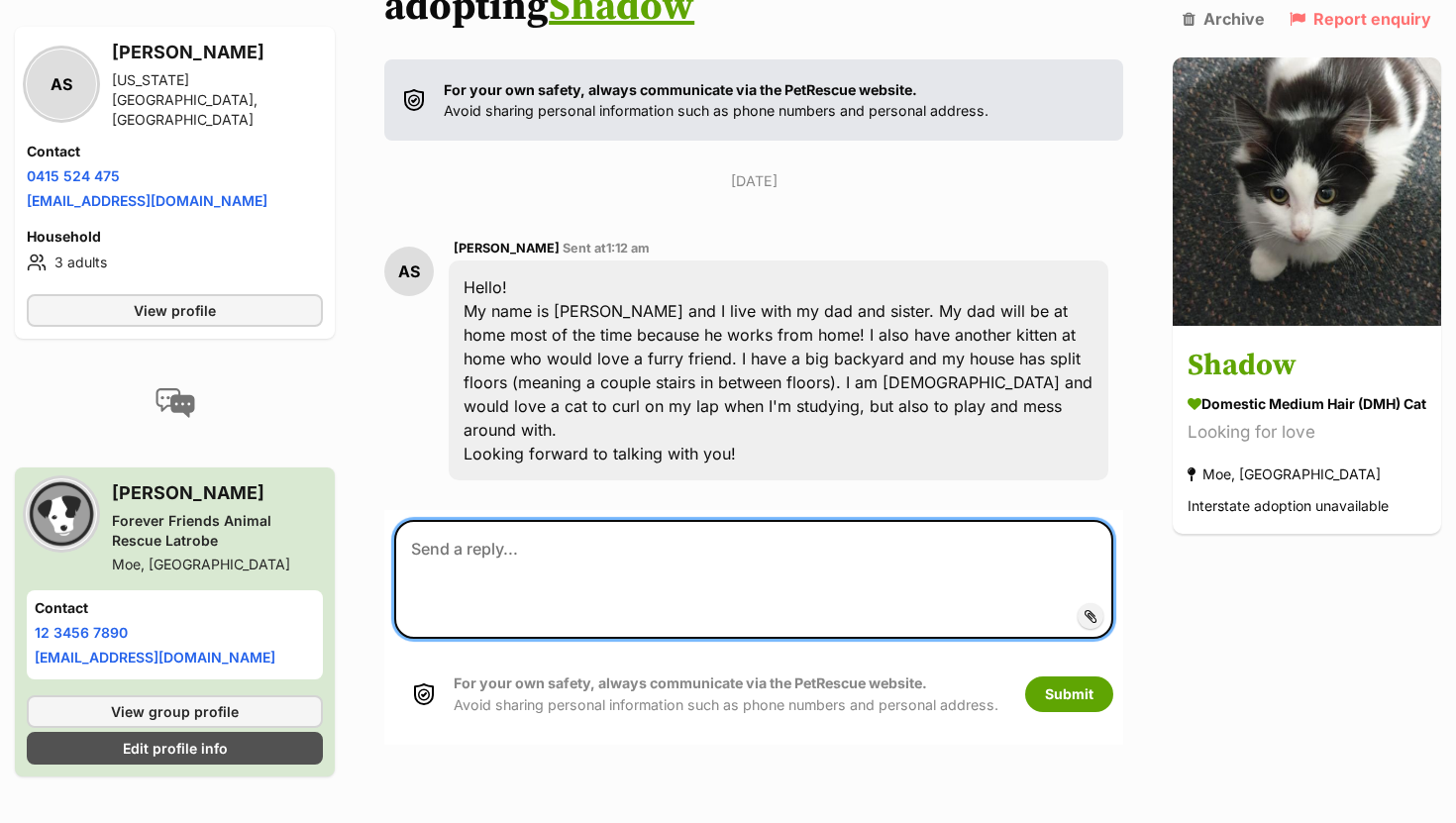 click at bounding box center (754, 579) 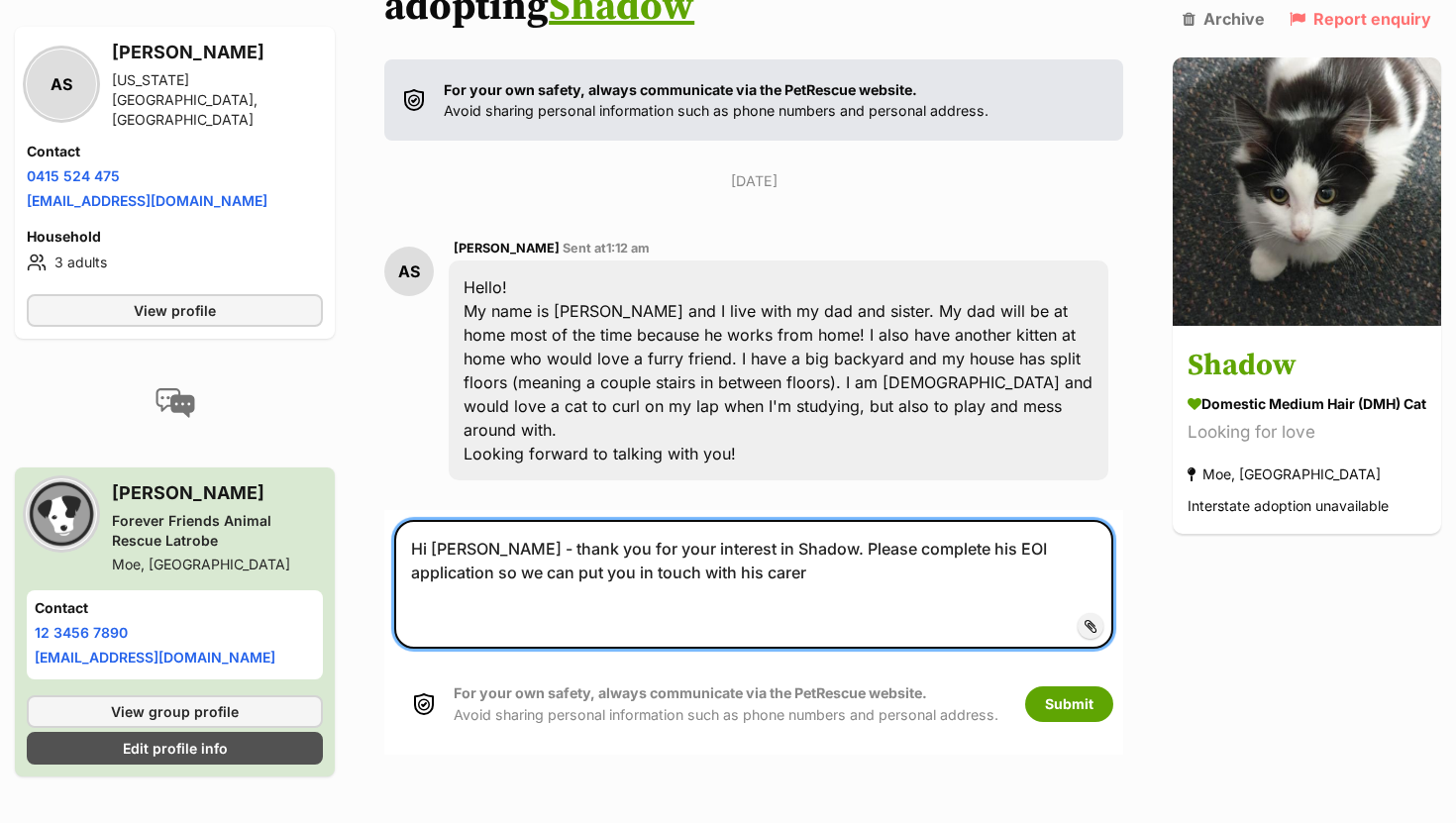 paste on "Complete the following link for an obligation-free meet:
https://form.jotform.com/202331834680047" 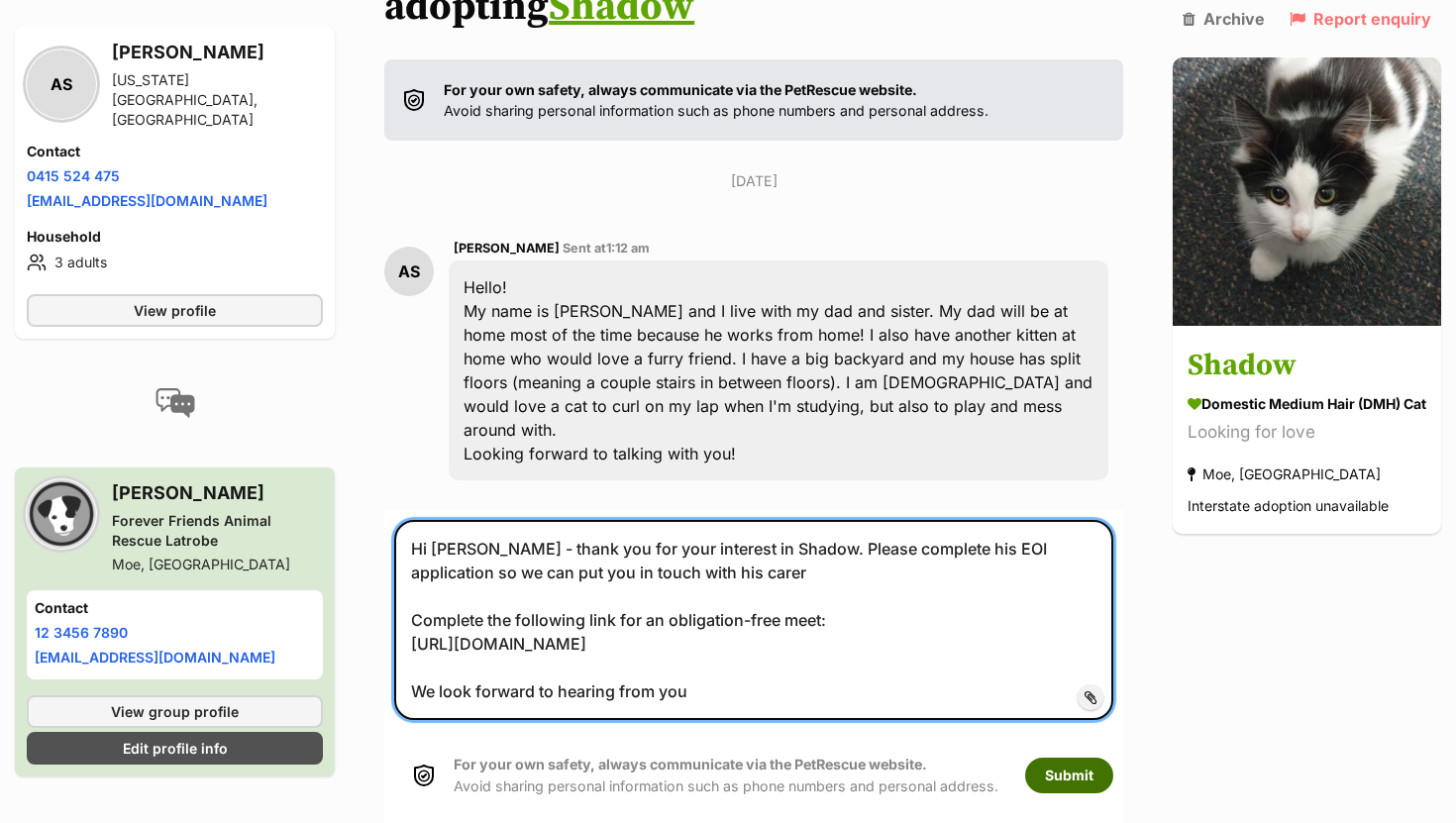 type on "Hi Ali - thank you for your interest in Shadow. Please complete his EOI application so we can put you in touch with his carer
Complete the following link for an obligation-free meet:
https://form.jotform.com/202331834680047
We look forward to hearing from you" 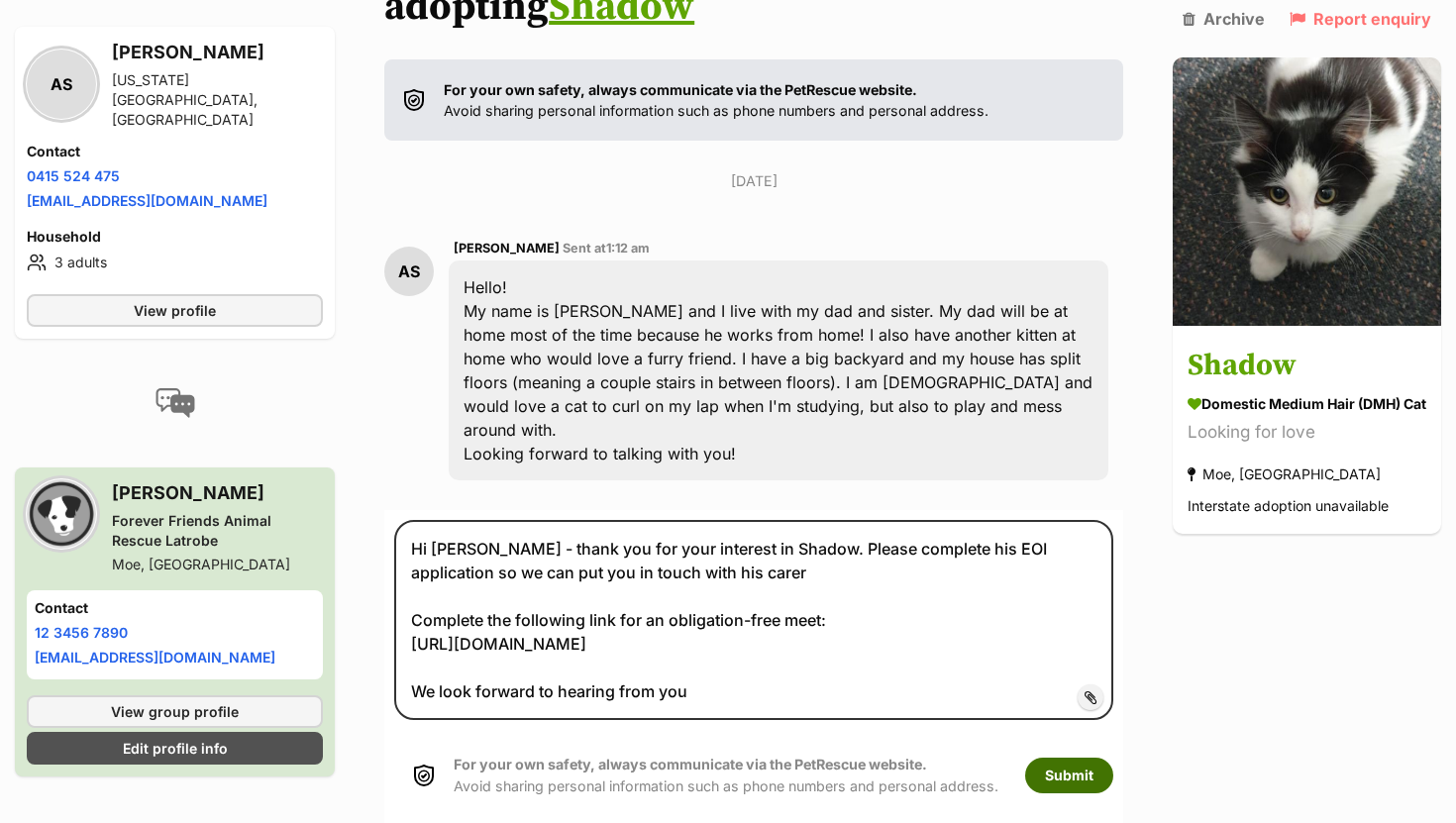 click on "Submit" at bounding box center [1069, 775] 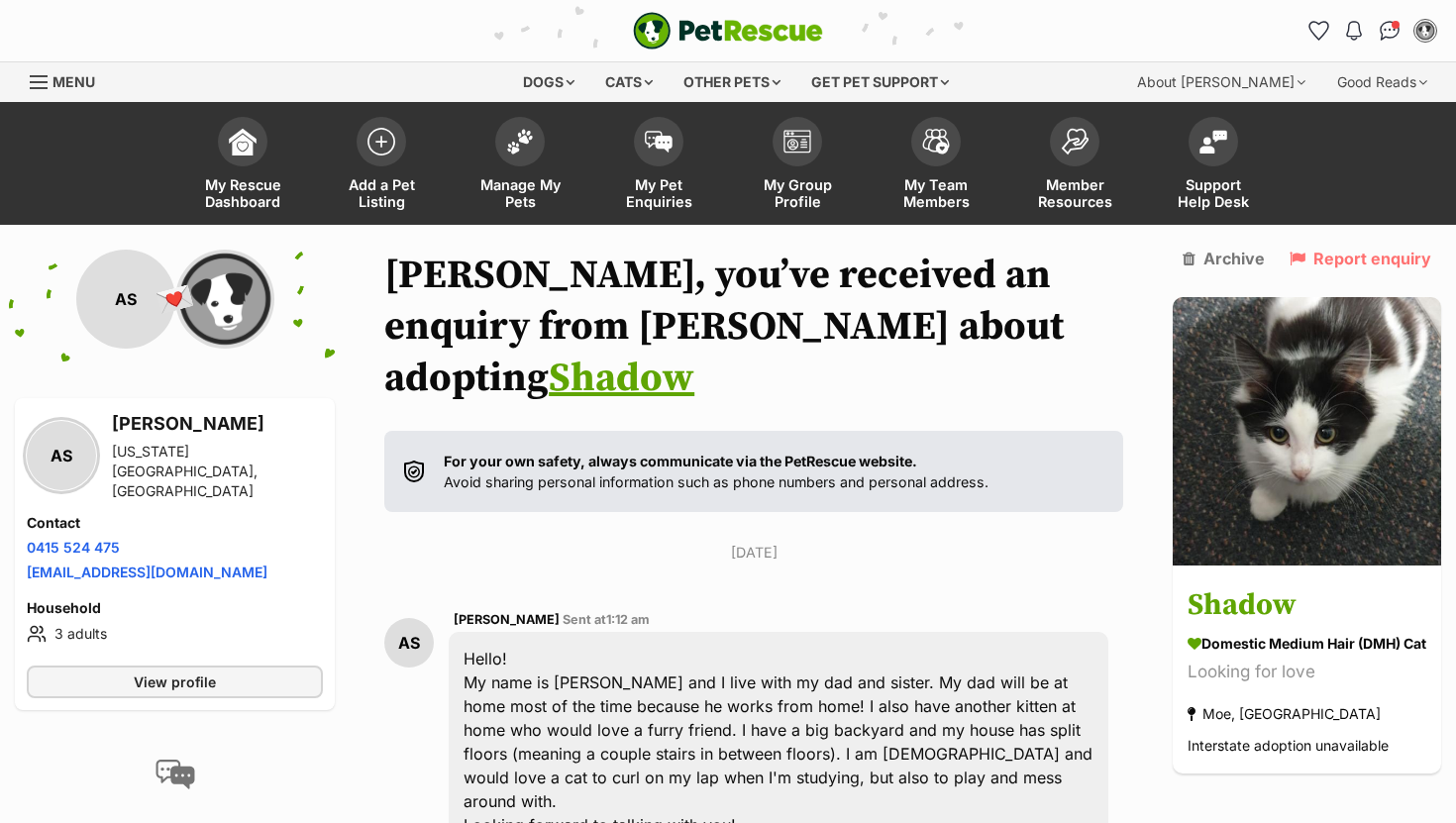 scroll, scrollTop: 371, scrollLeft: 0, axis: vertical 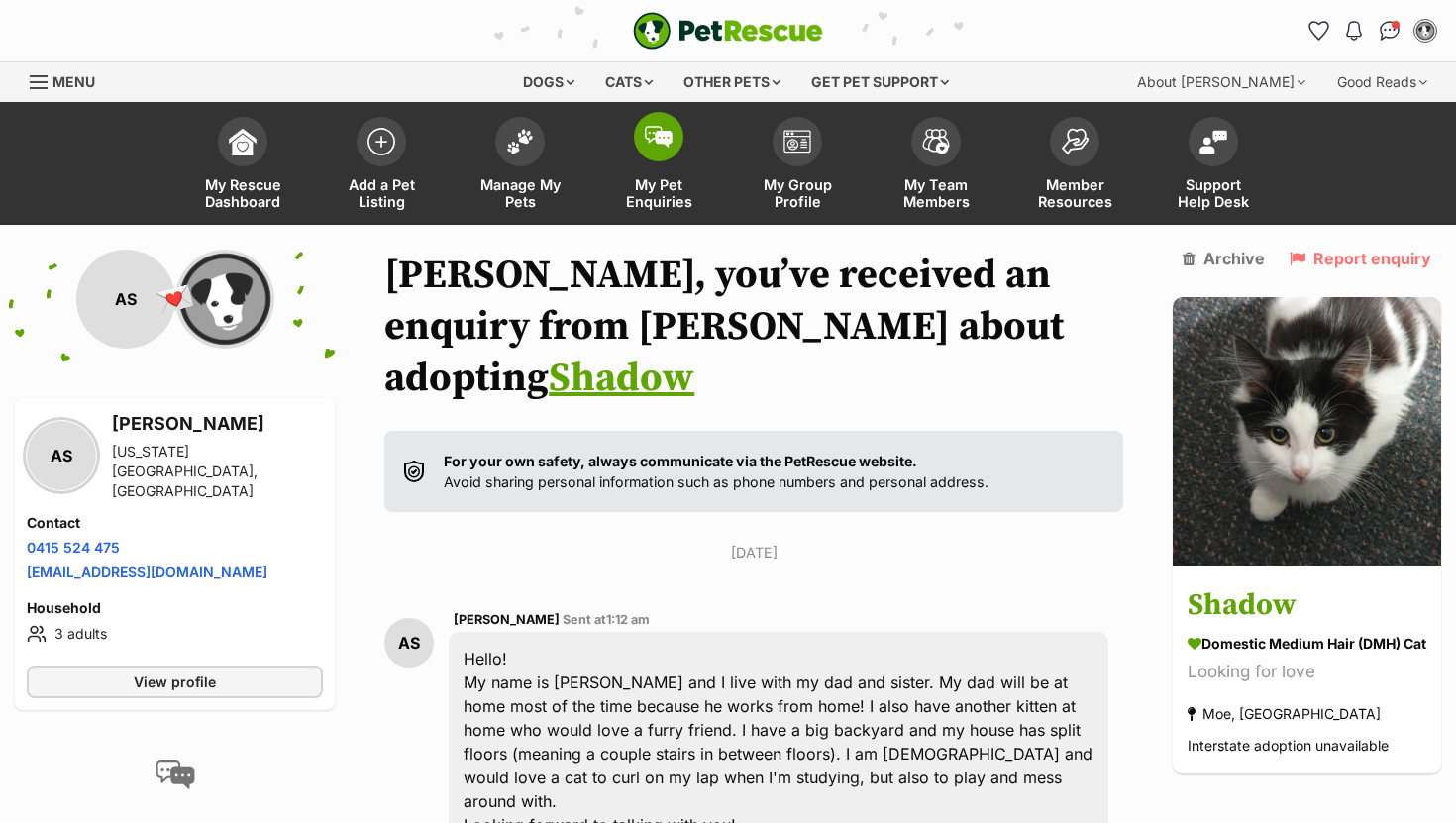 click at bounding box center [659, 137] 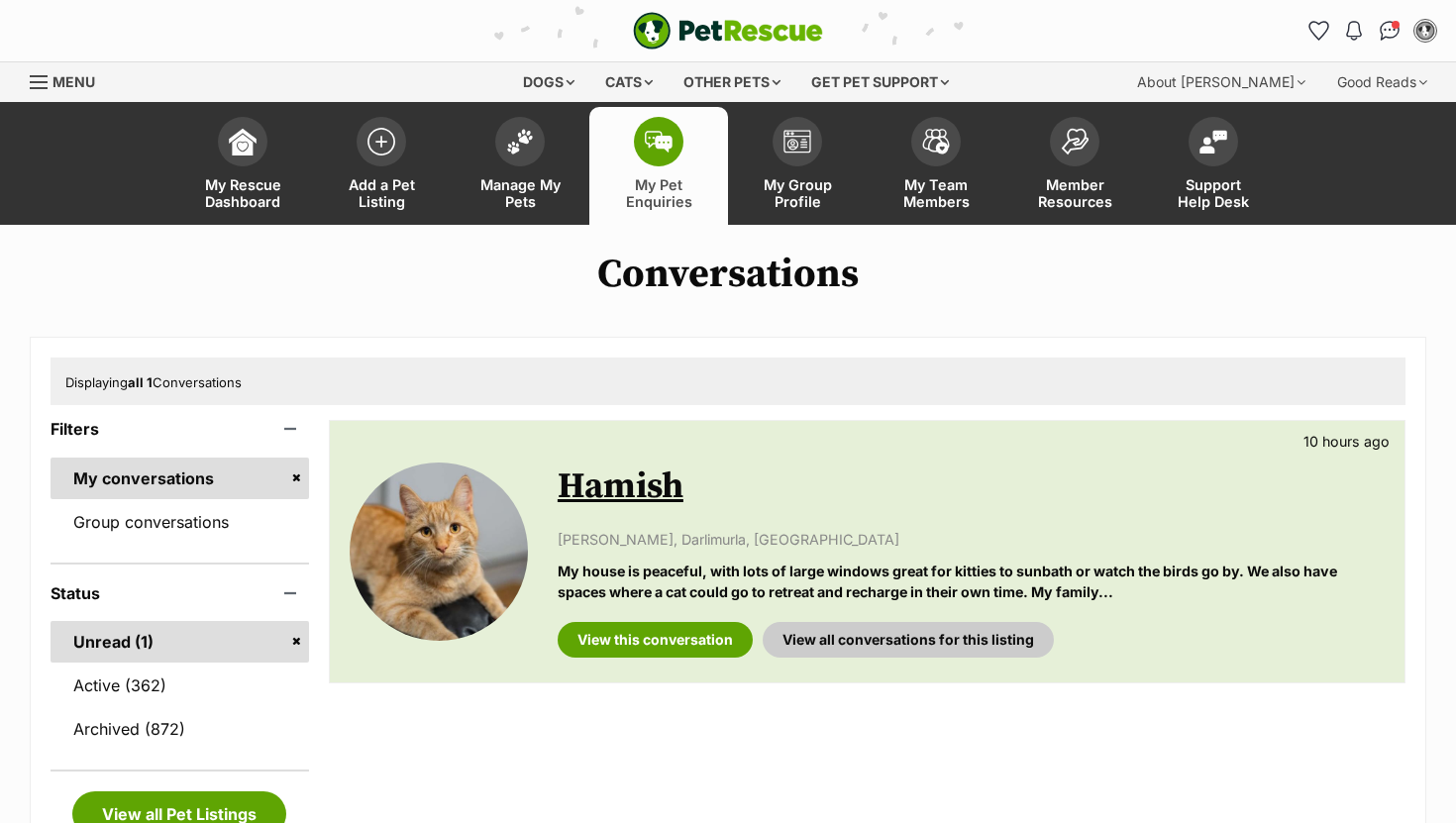 scroll, scrollTop: 0, scrollLeft: 0, axis: both 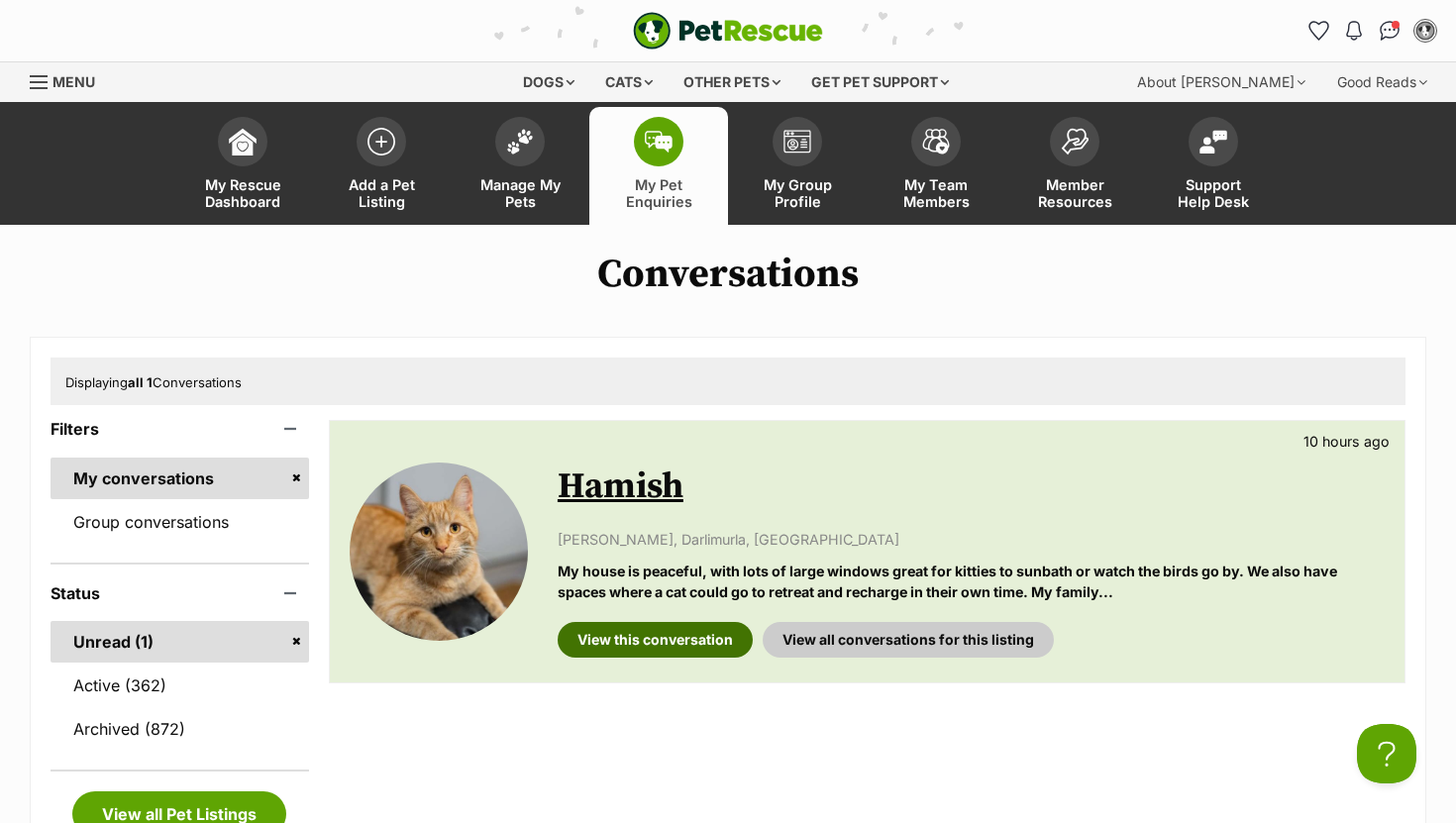 click on "View this conversation" at bounding box center (655, 640) 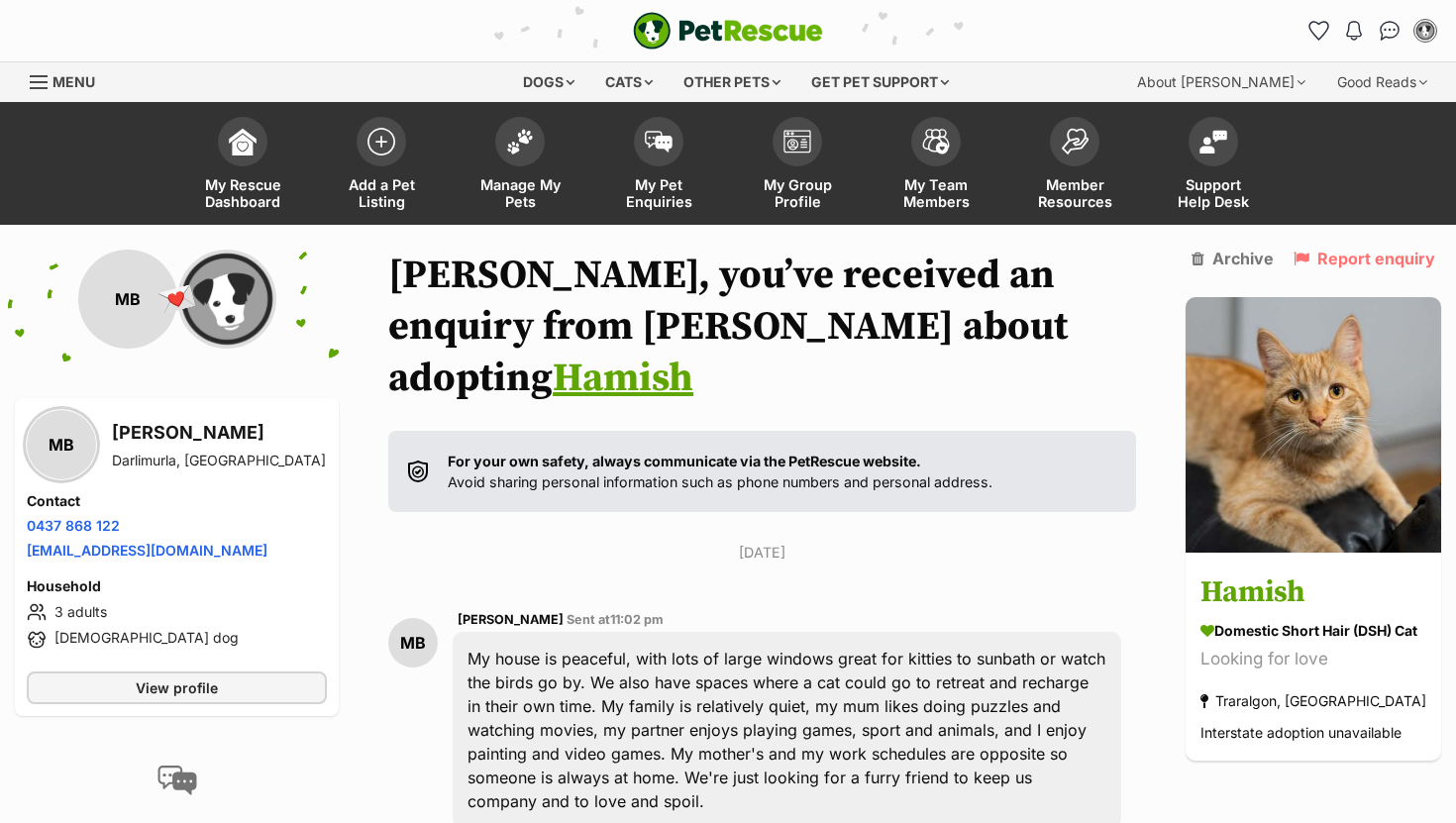 scroll, scrollTop: 0, scrollLeft: 0, axis: both 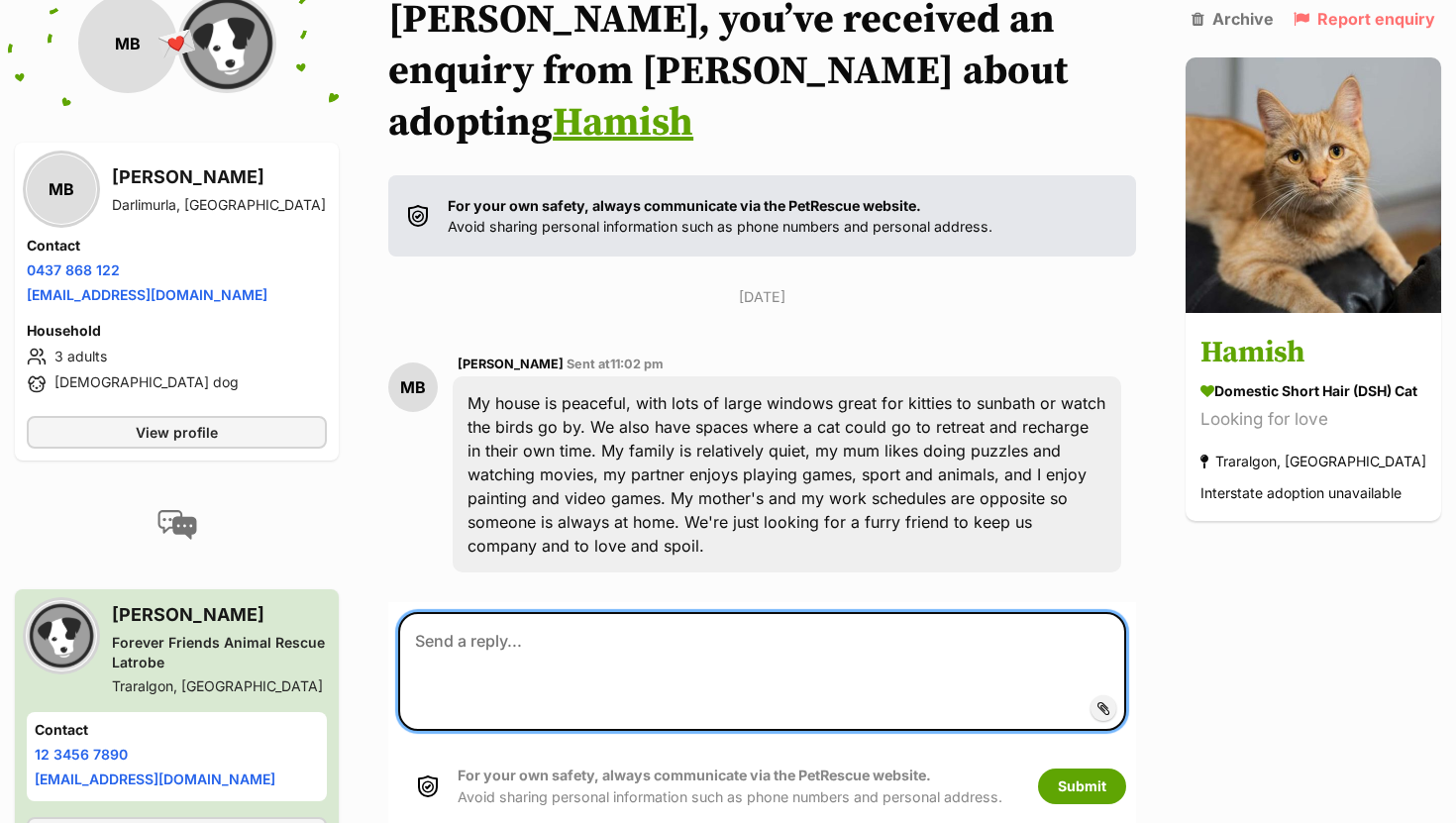 click at bounding box center (762, 671) 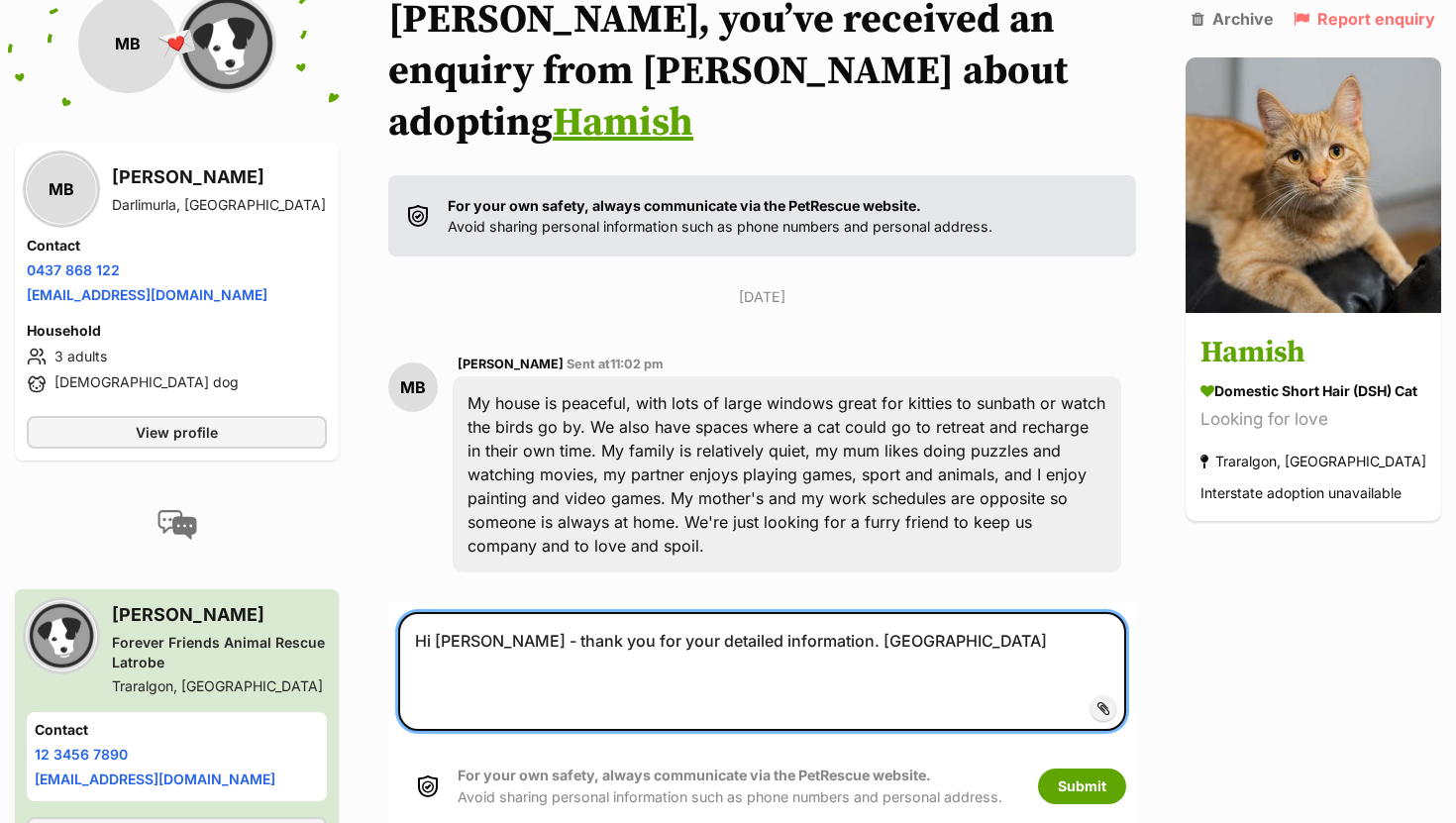 click on "Hi [PERSON_NAME] - thank you for your detailed information. [GEOGRAPHIC_DATA]" at bounding box center [762, 671] 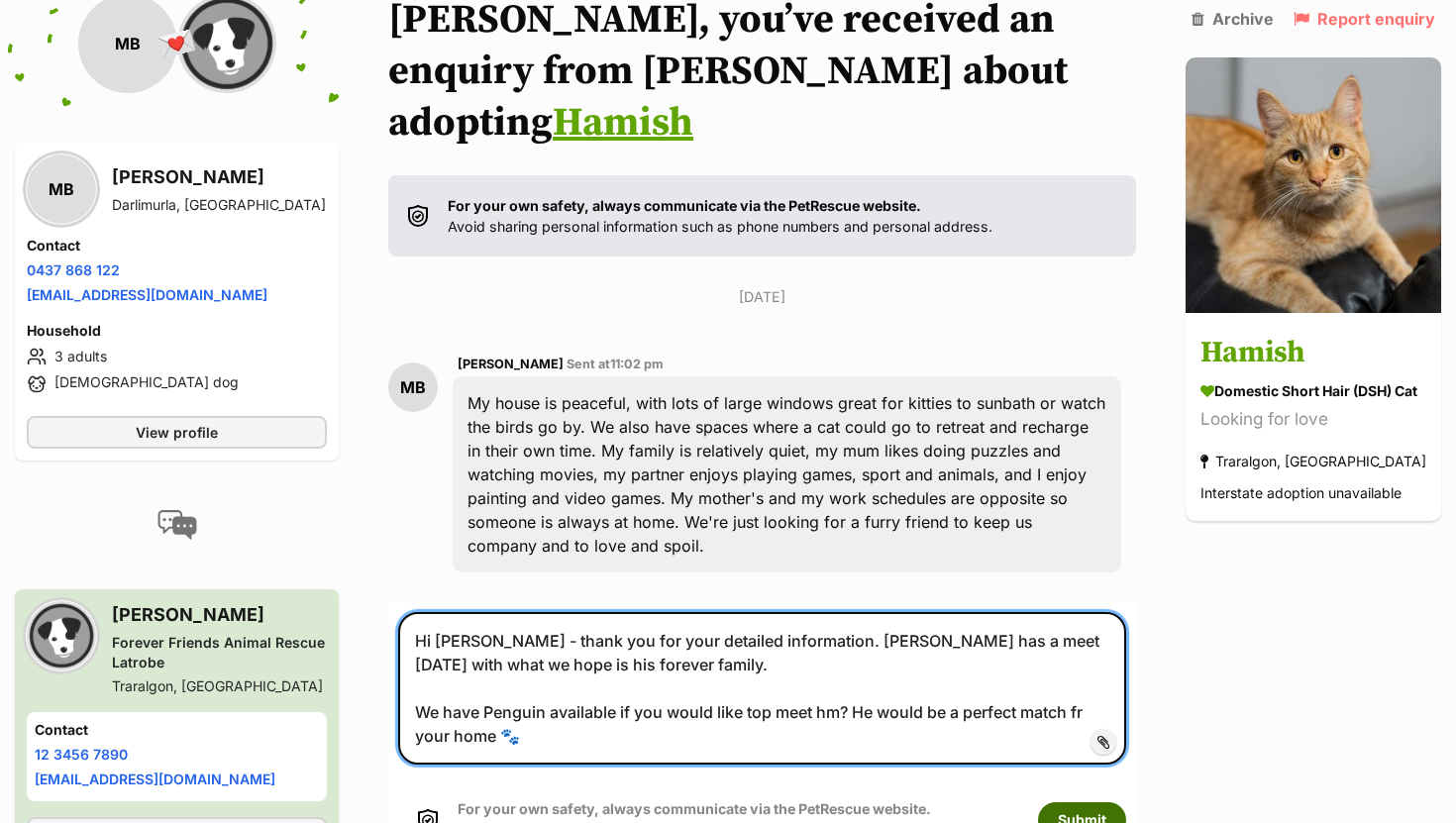 type on "Hi Madaline - thank you for your detailed information. Hamish has a meet today with what we hope is his forever family.
We have Penguin available if you would like top meet hm? He would be a perfect match fr your home 🐾" 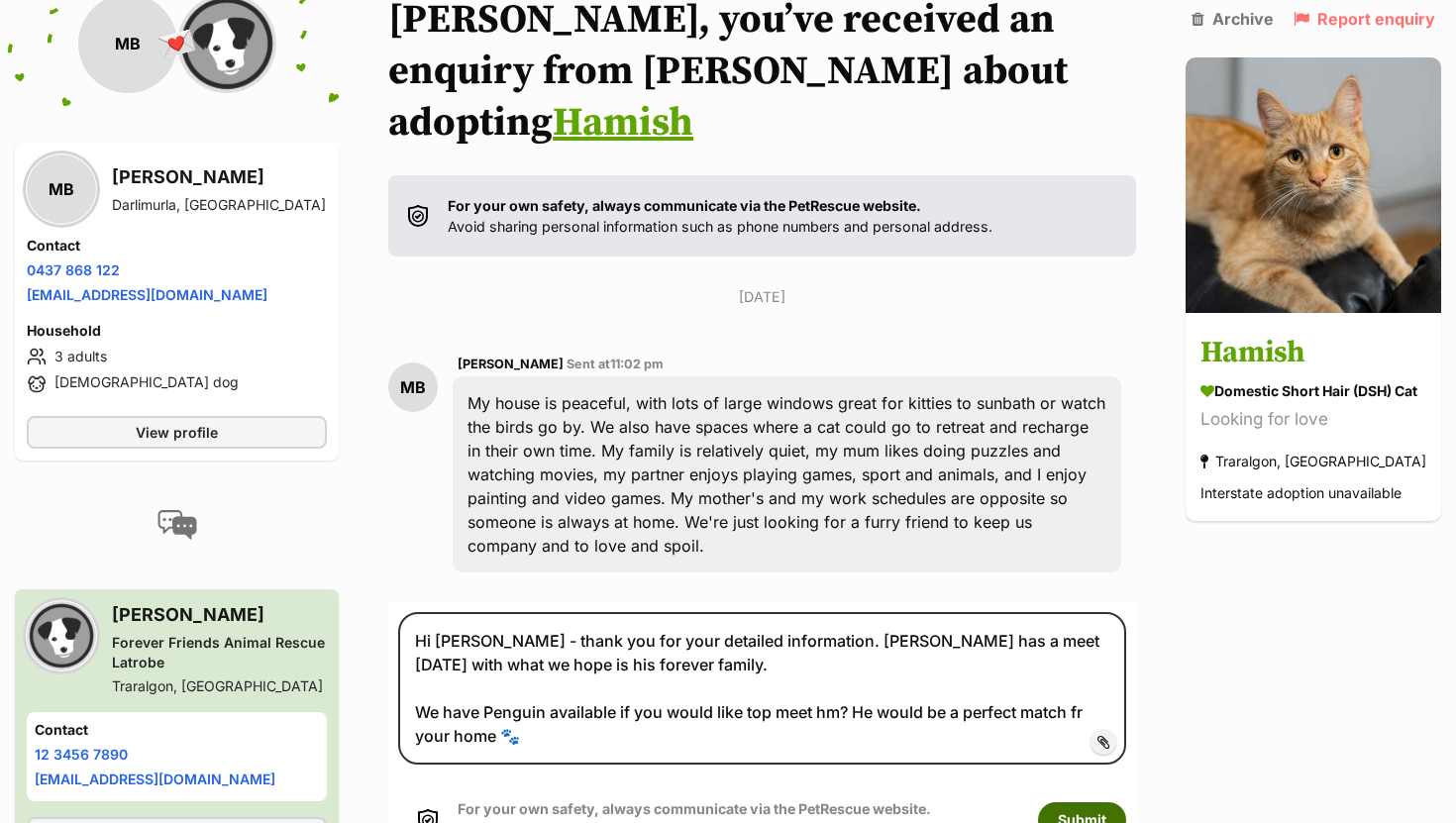 click on "Submit" at bounding box center (1082, 820) 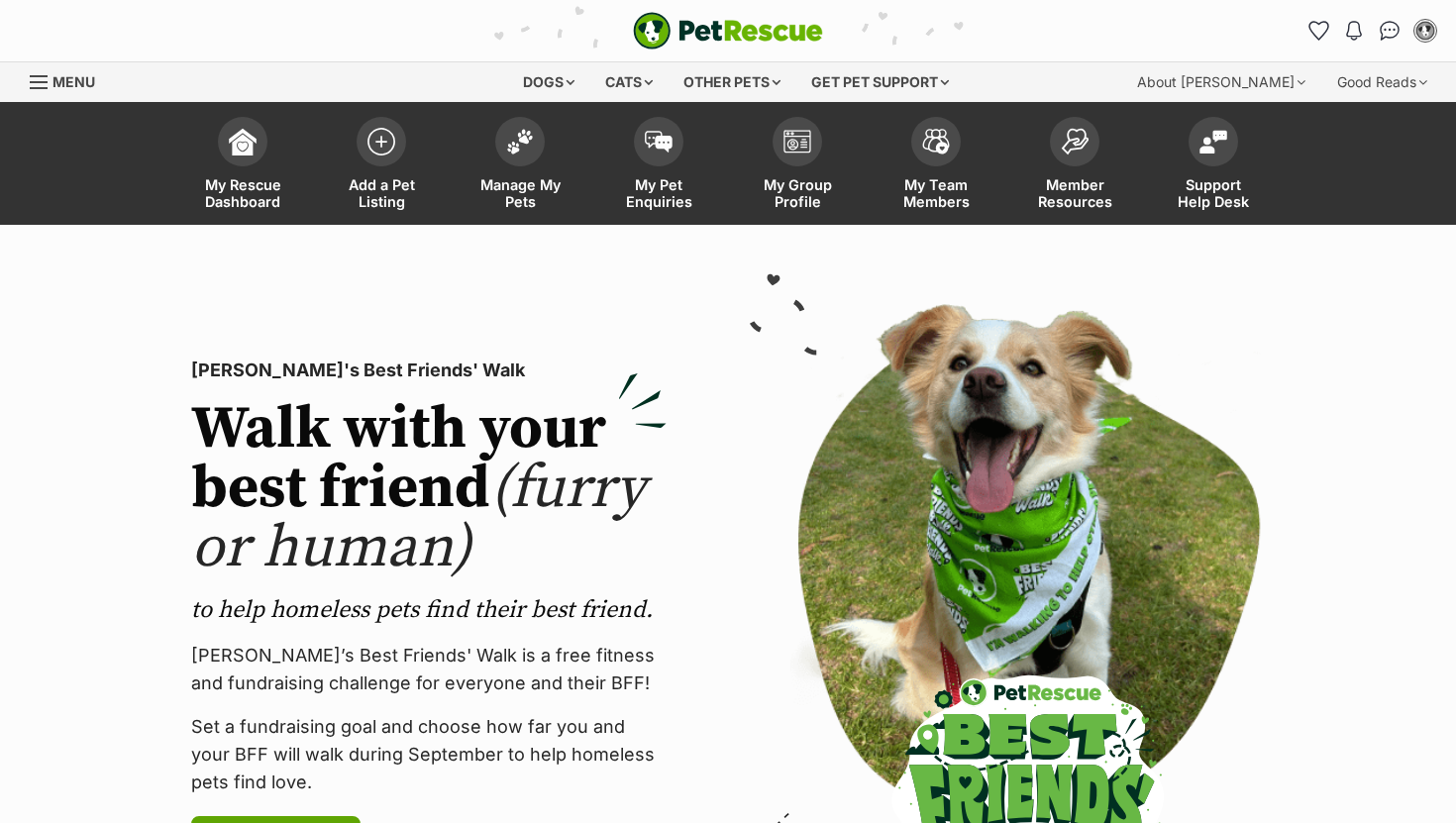 scroll, scrollTop: 0, scrollLeft: 0, axis: both 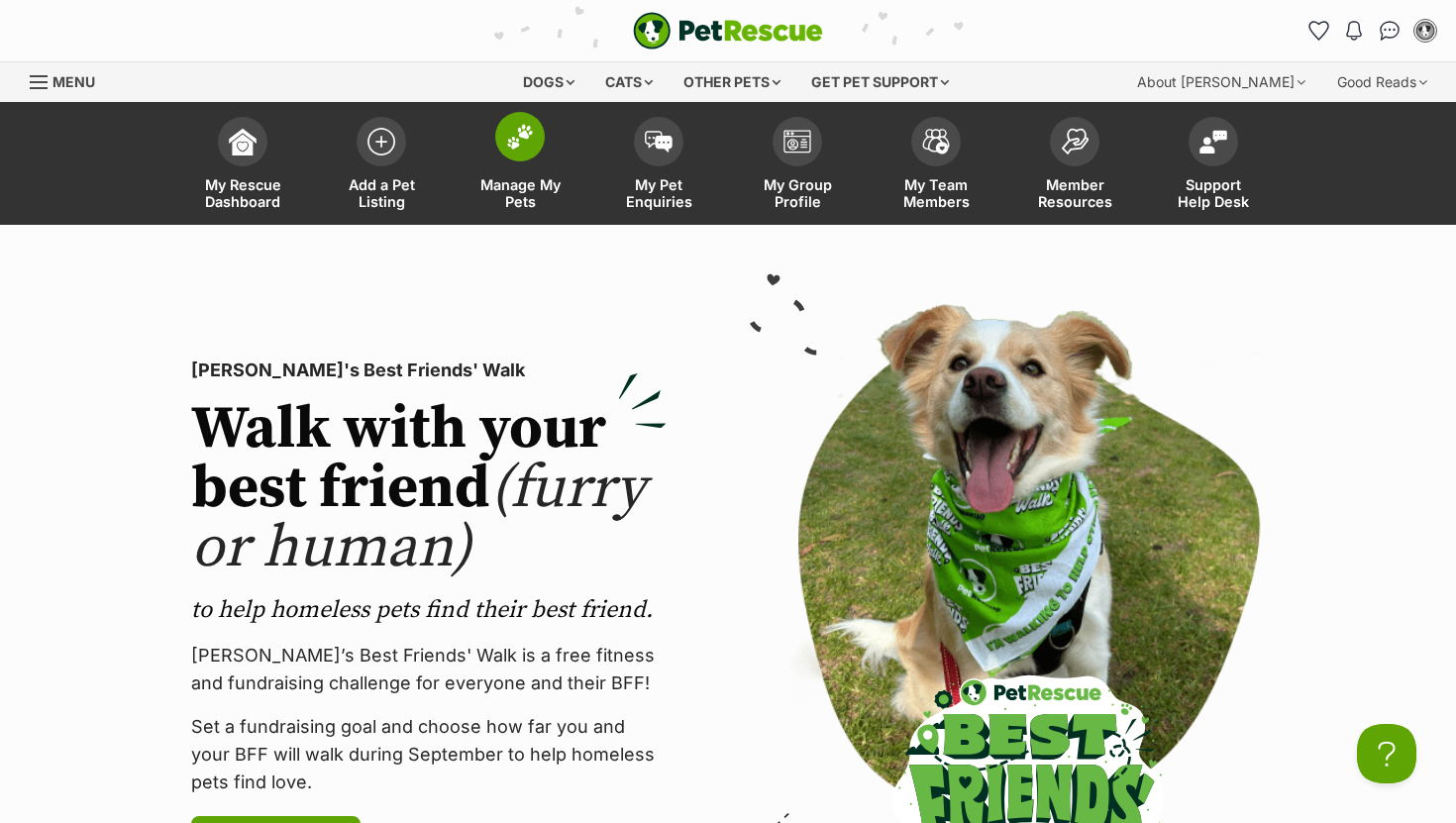 click at bounding box center [520, 137] 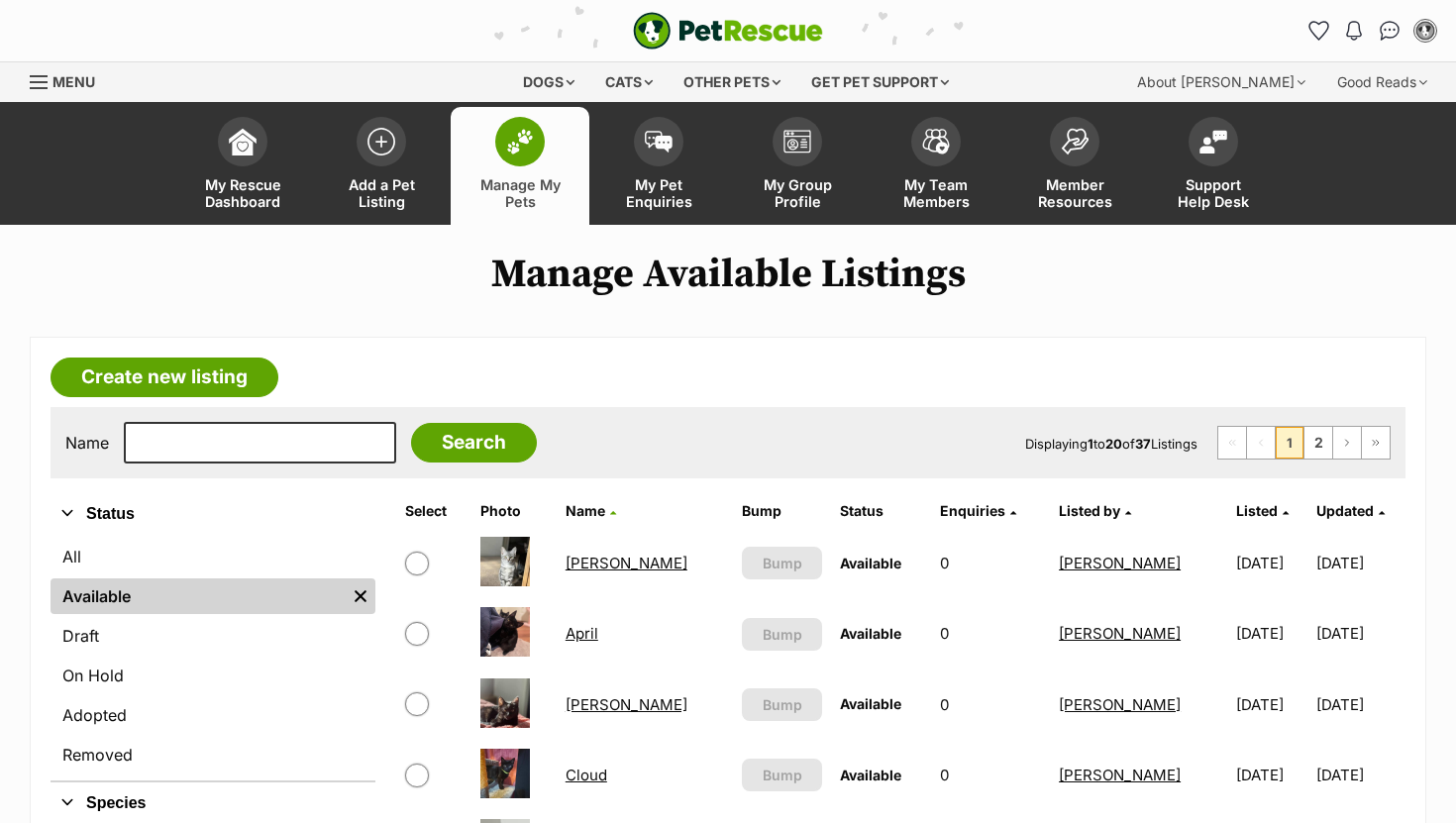 scroll, scrollTop: 0, scrollLeft: 0, axis: both 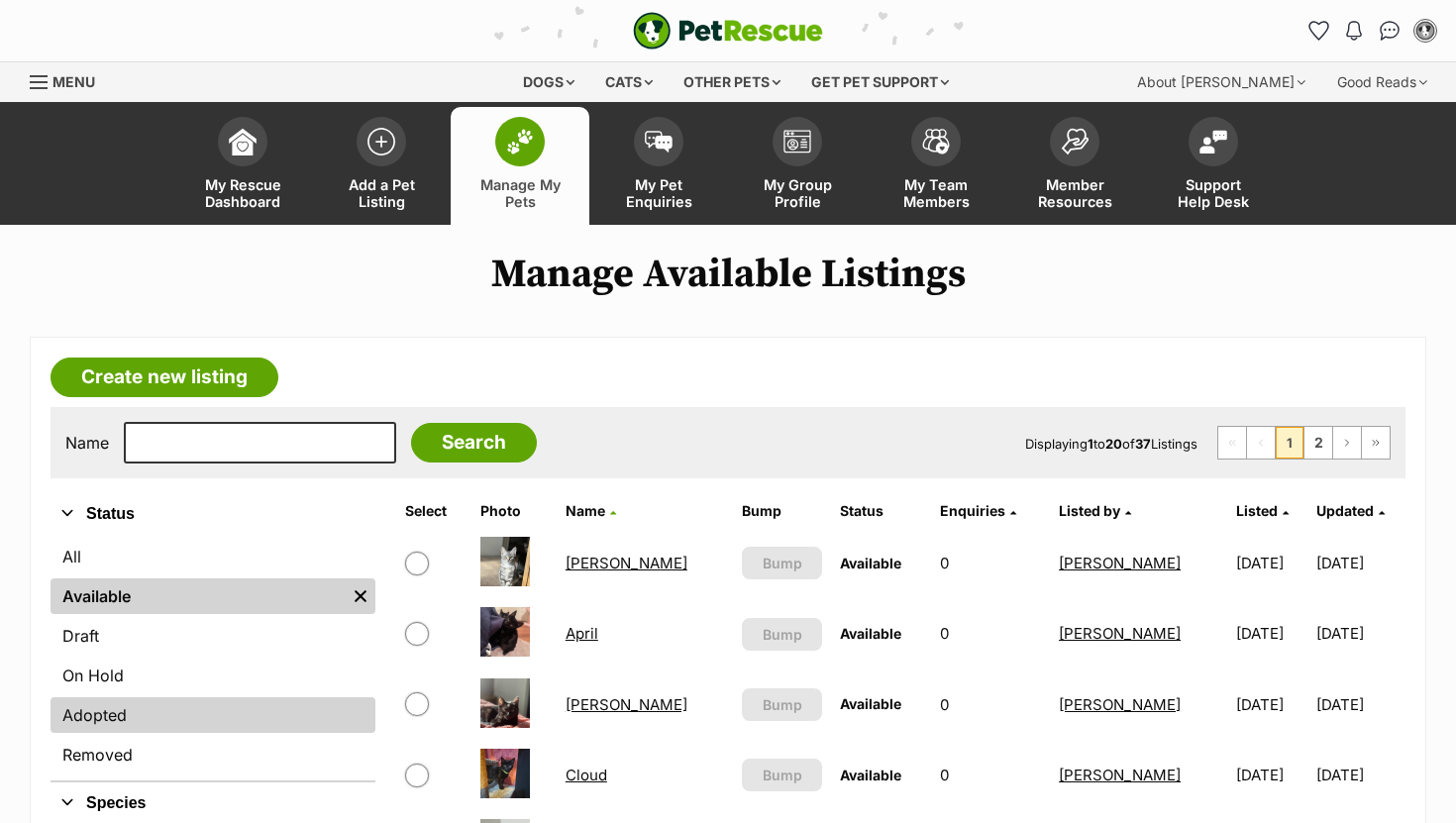 click on "Adopted" at bounding box center (213, 715) 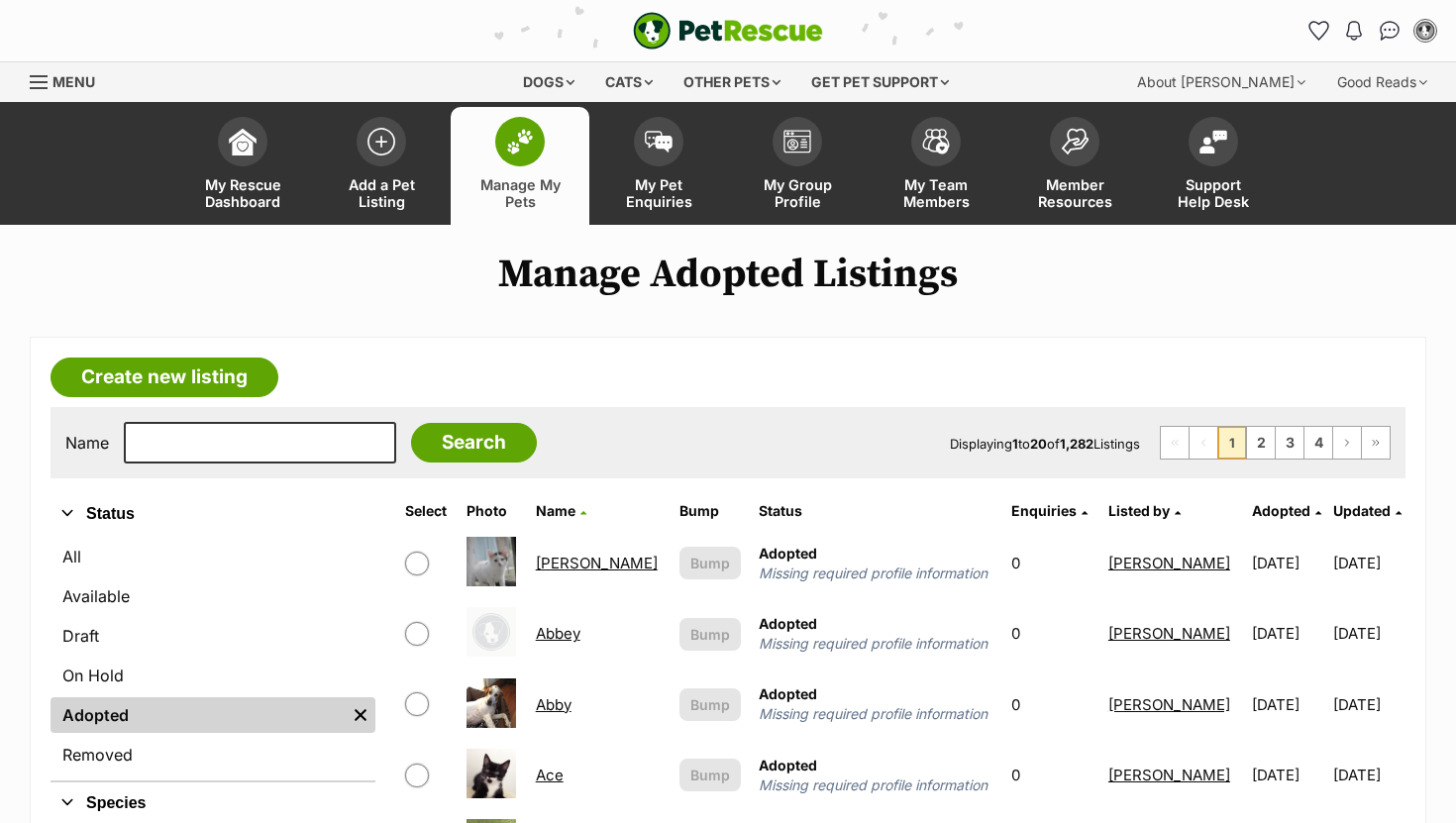 scroll, scrollTop: 0, scrollLeft: 0, axis: both 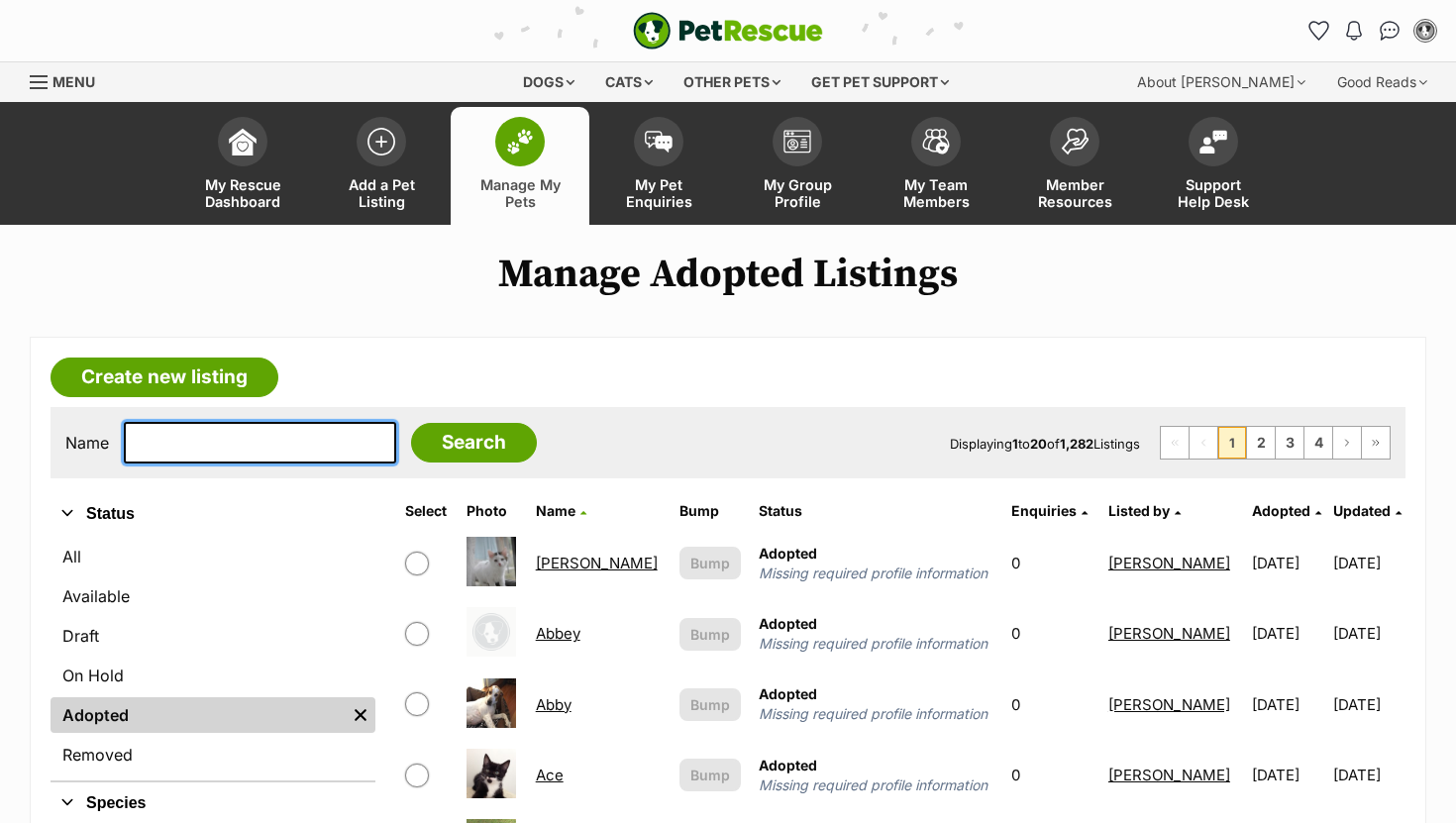 click at bounding box center (260, 443) 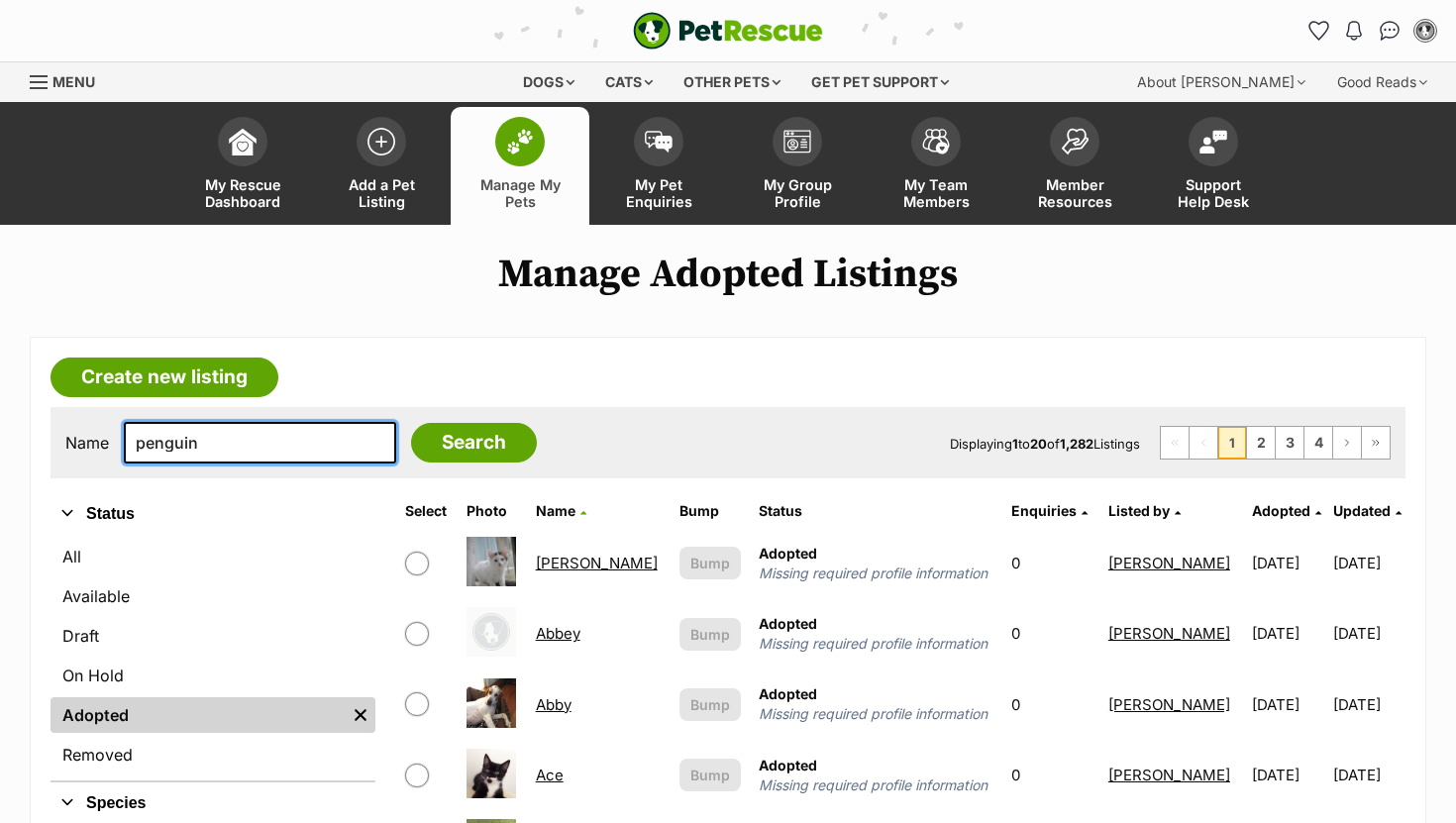 type on "penguin" 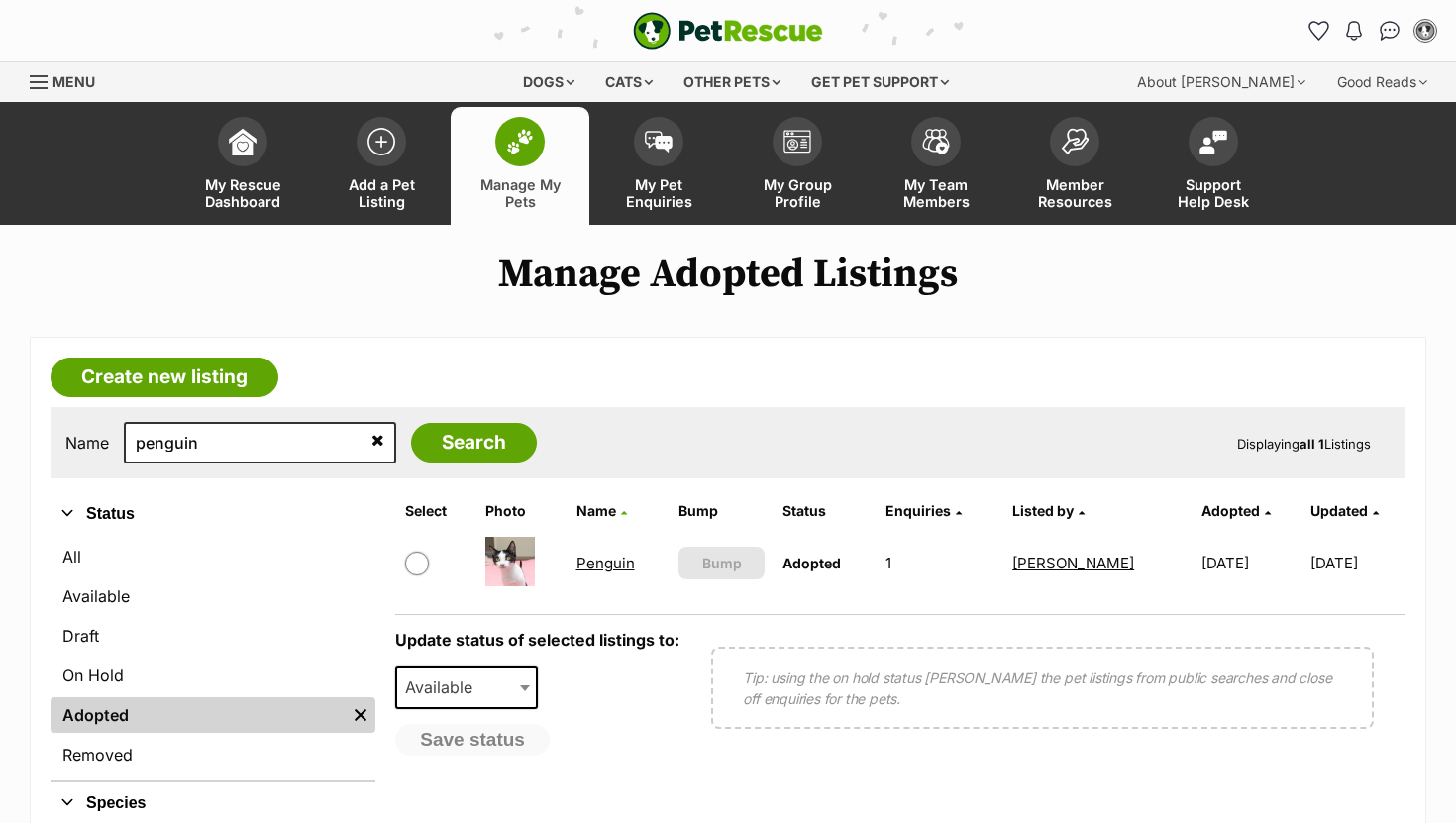 scroll, scrollTop: 0, scrollLeft: 0, axis: both 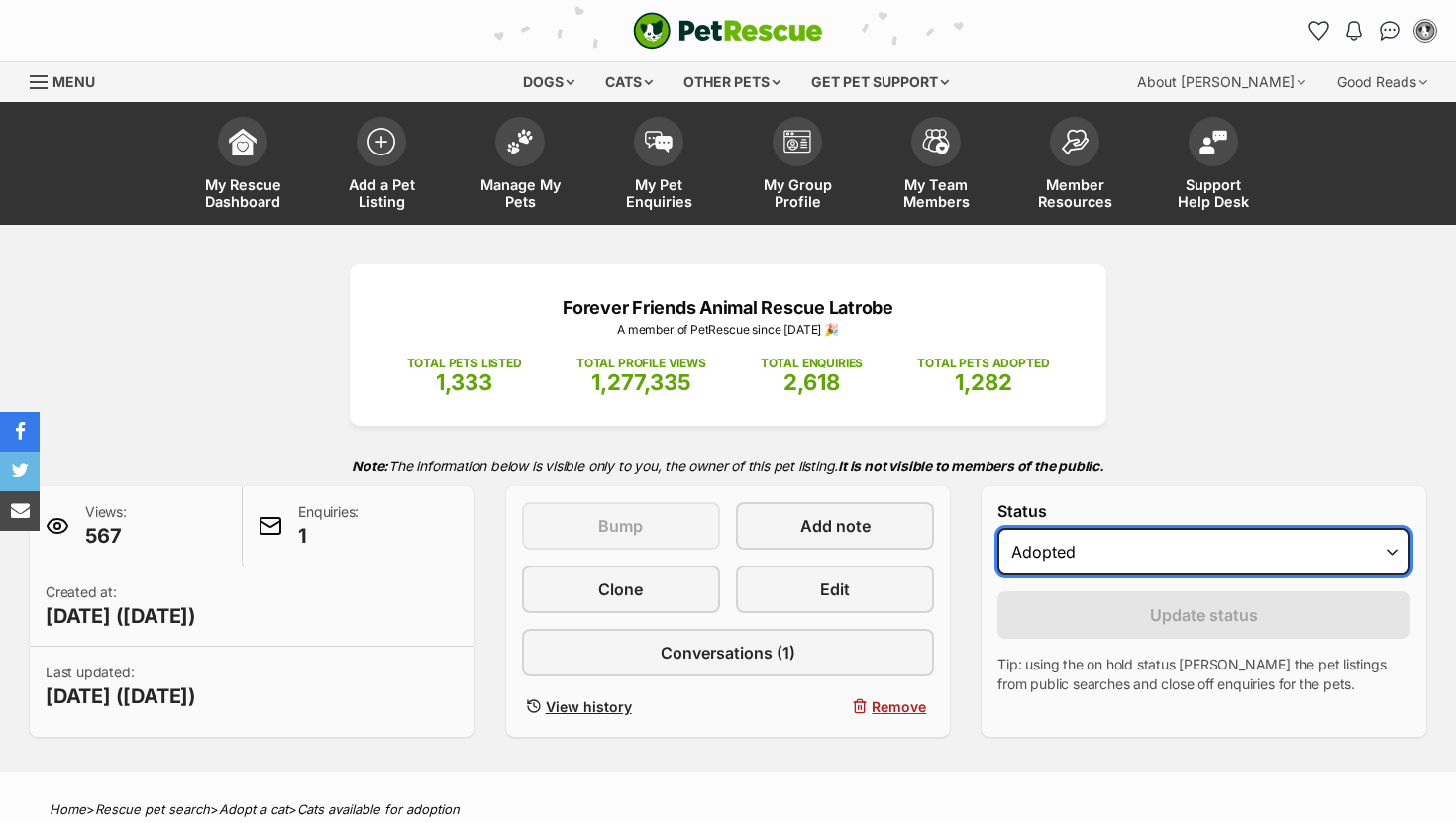 click on "Draft - not available as listing has enquires
Available
On hold
Adopted" at bounding box center [1203, 552] 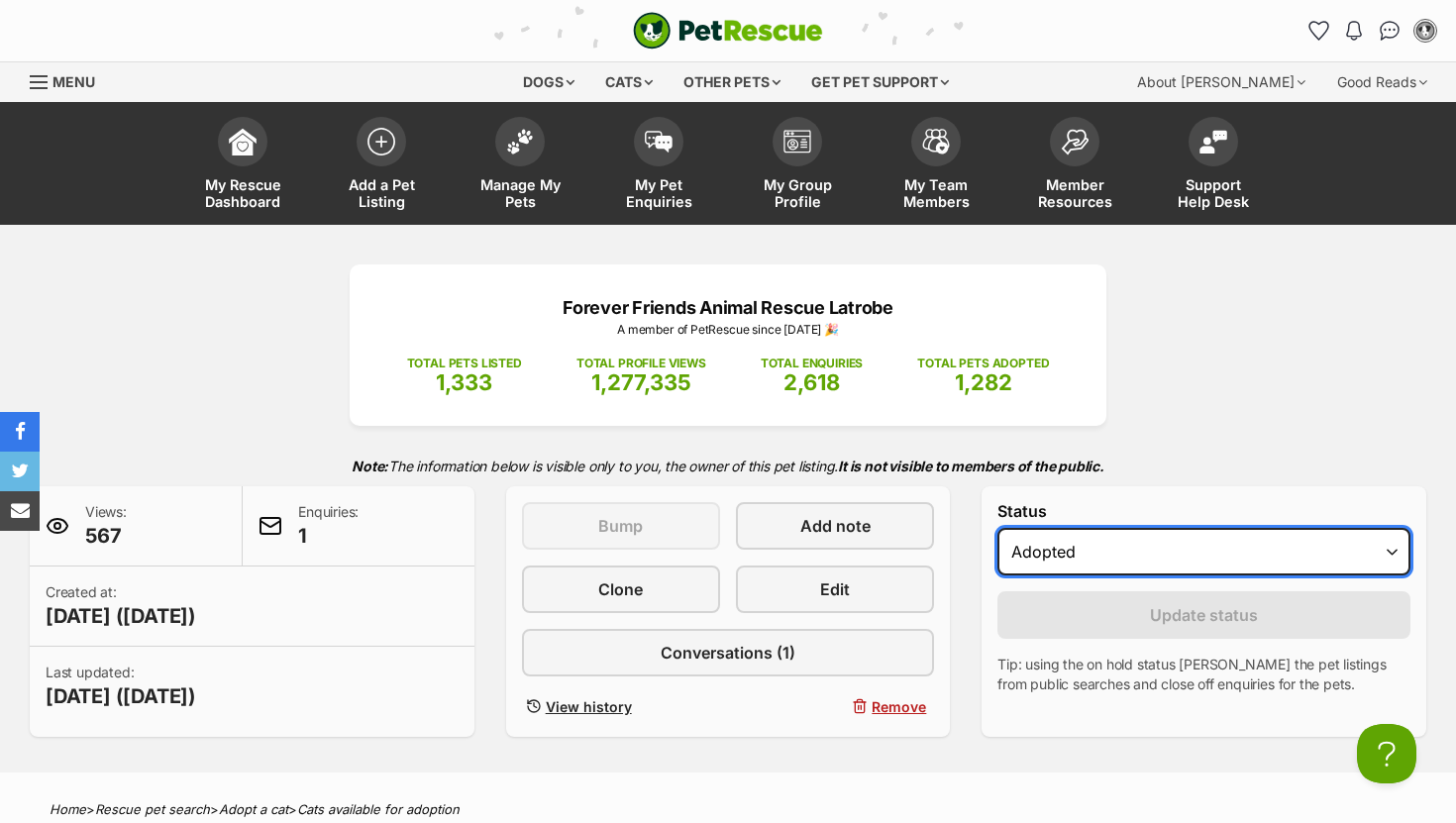 scroll, scrollTop: 0, scrollLeft: 0, axis: both 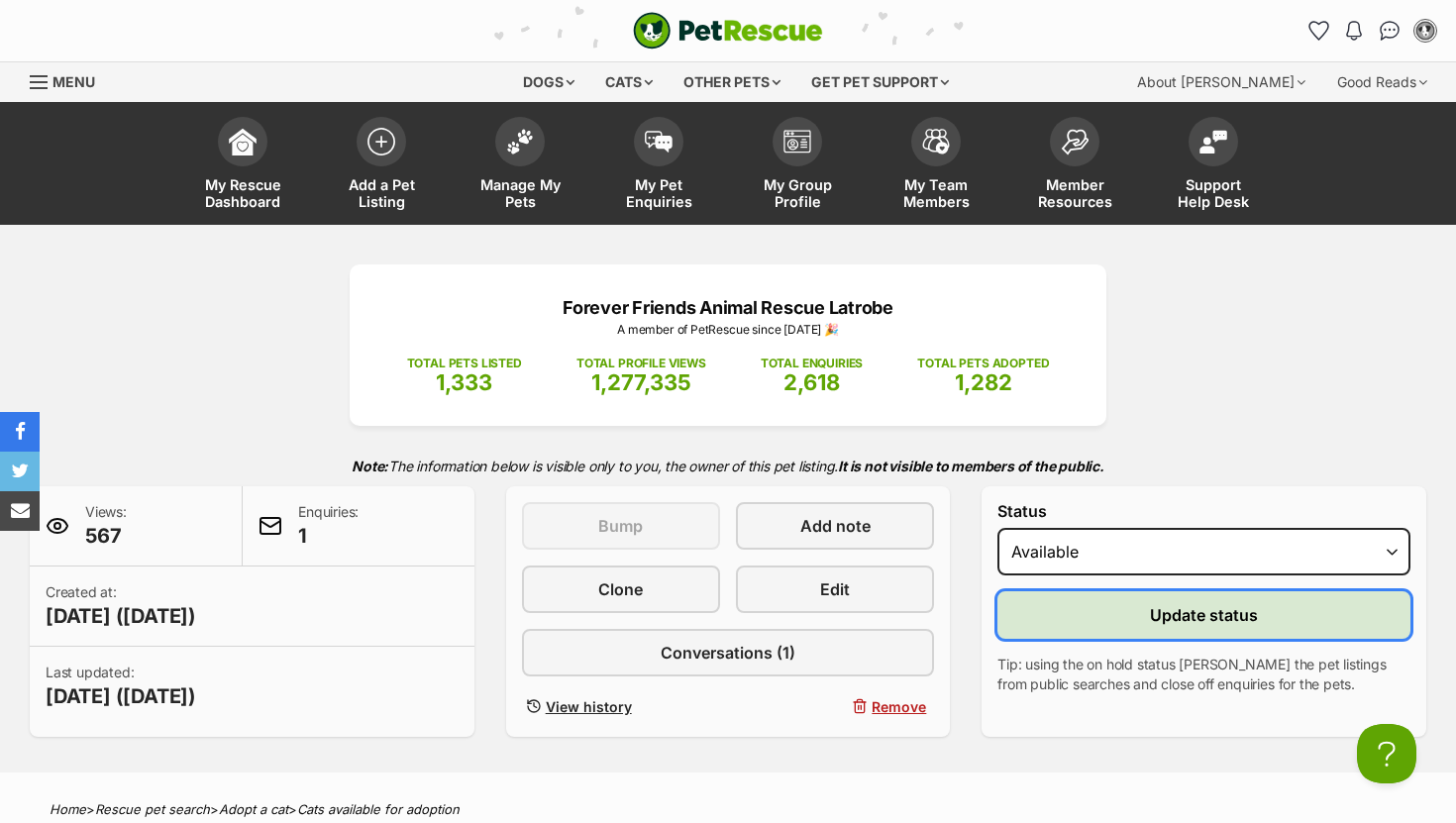 click on "Update status" at bounding box center (1203, 615) 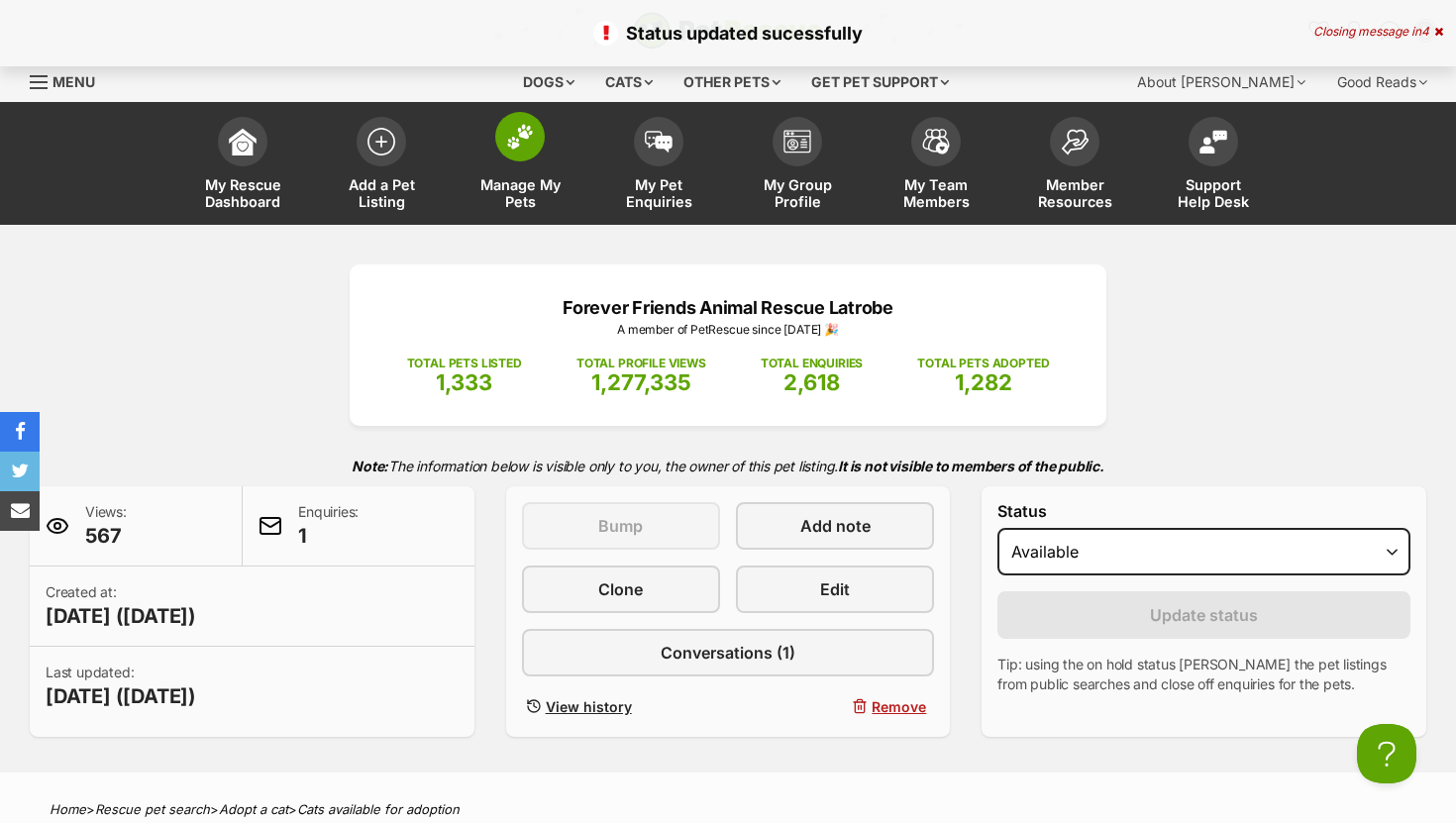 click at bounding box center (520, 137) 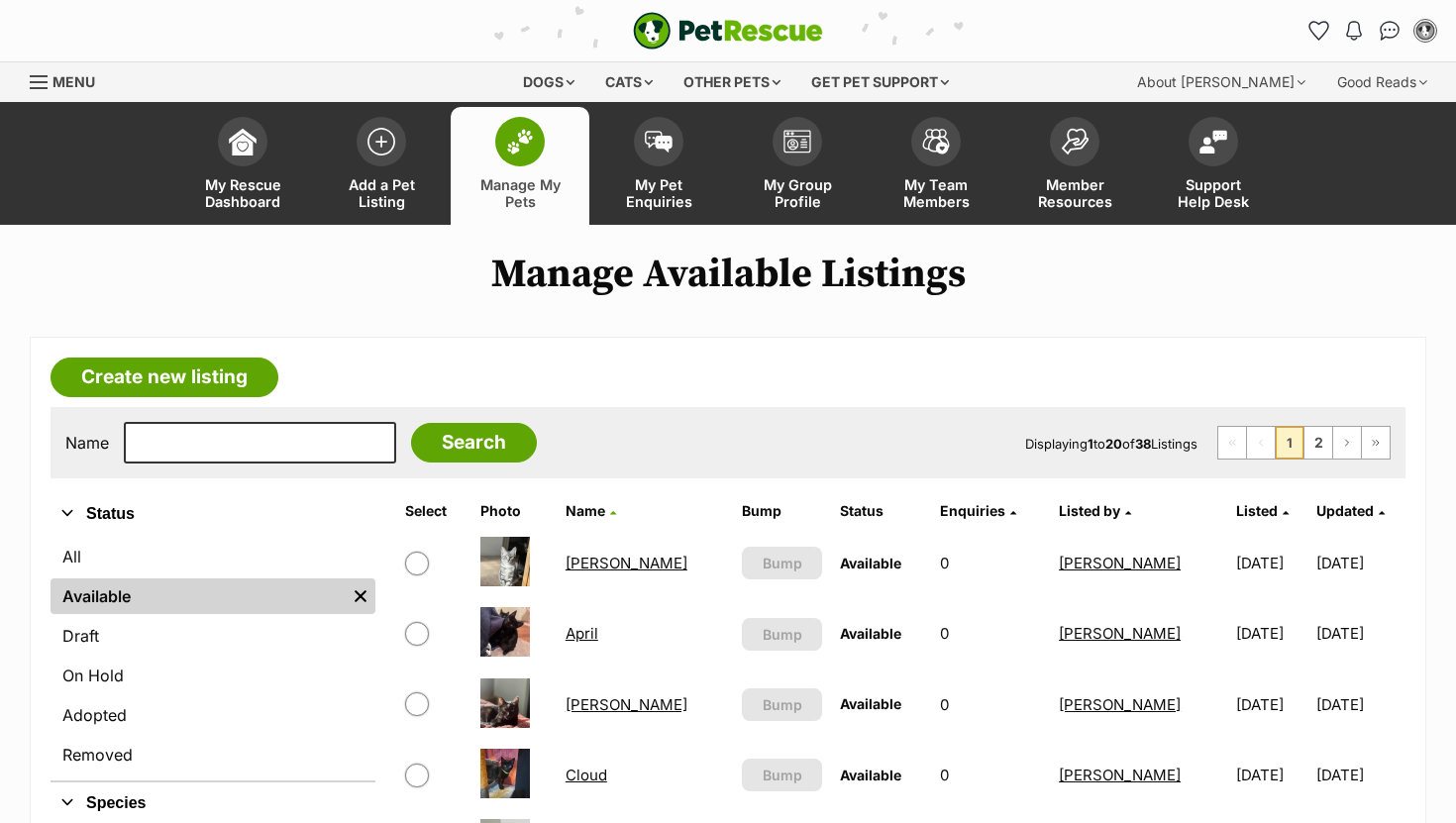 scroll, scrollTop: 0, scrollLeft: 0, axis: both 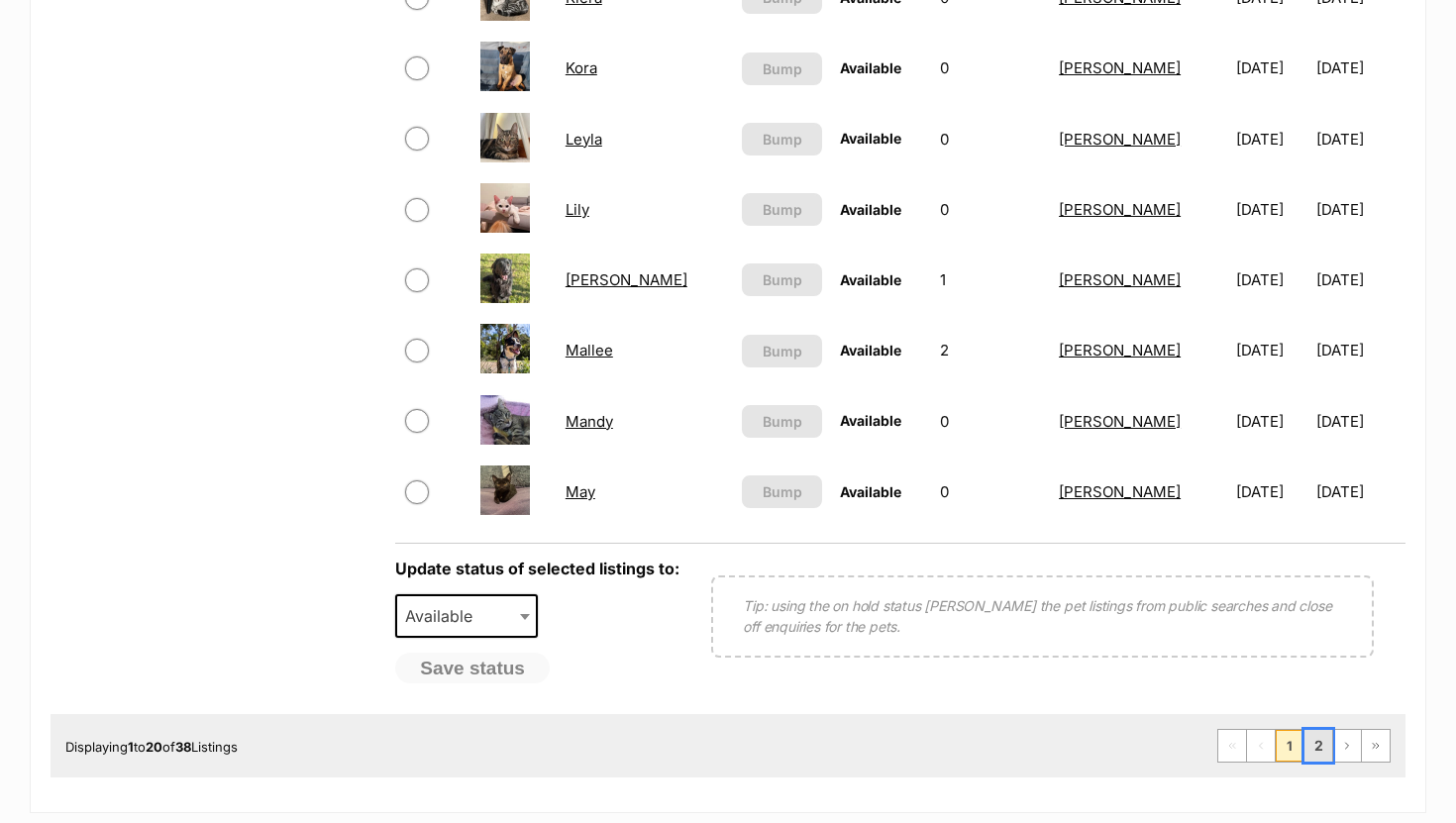click on "2" at bounding box center [1318, 746] 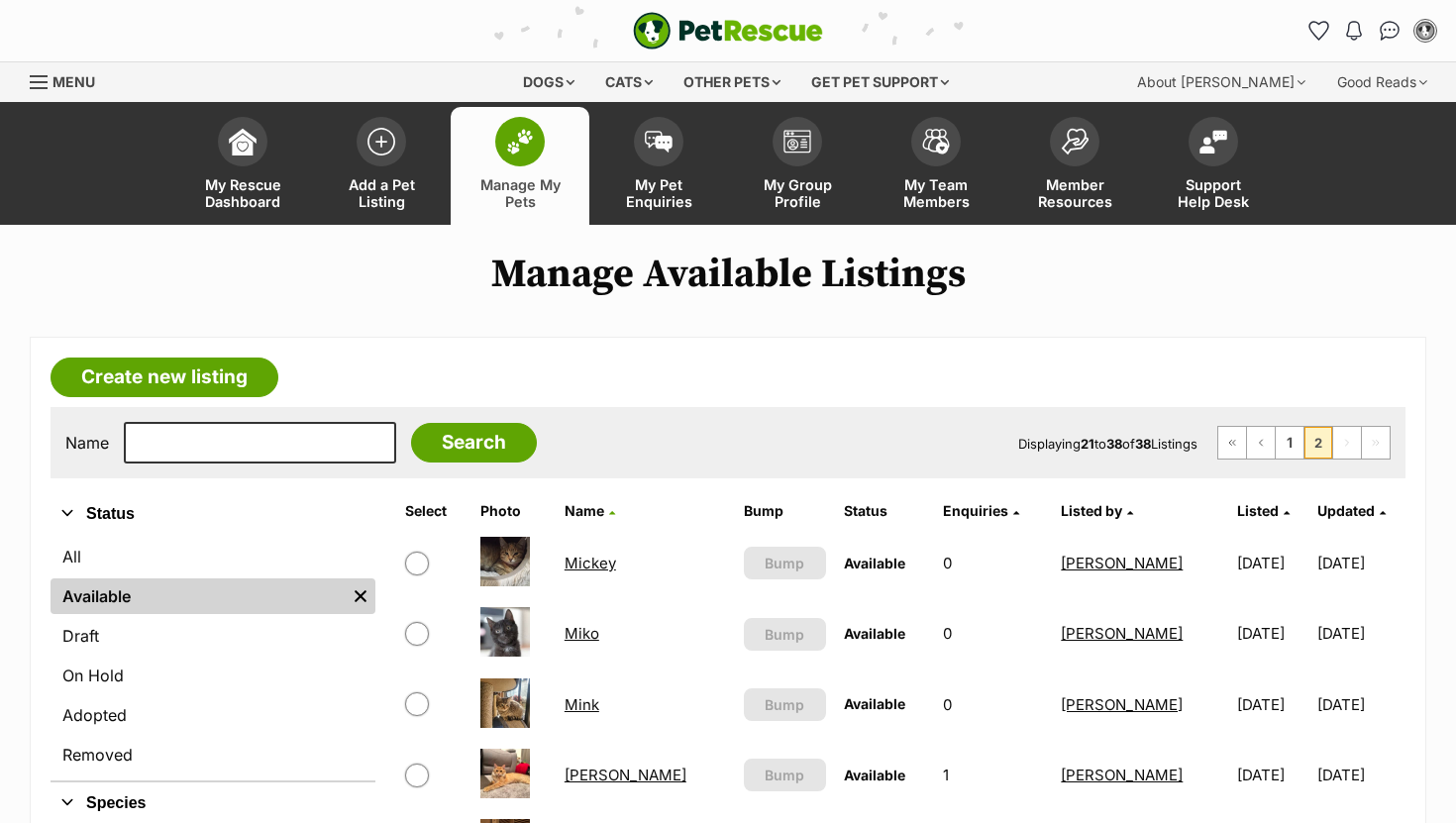 scroll, scrollTop: 0, scrollLeft: 0, axis: both 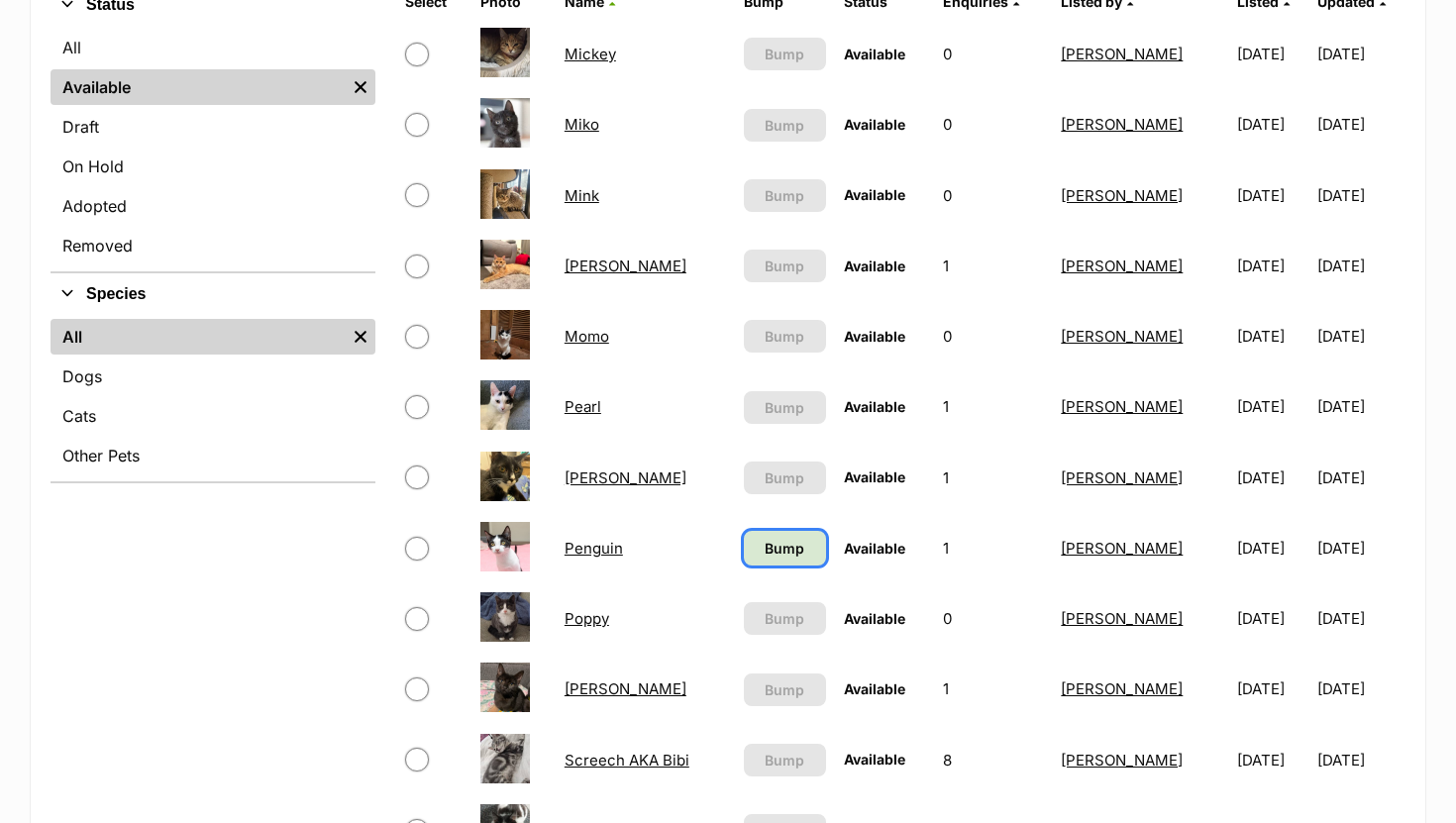 click on "Bump" at bounding box center [784, 548] 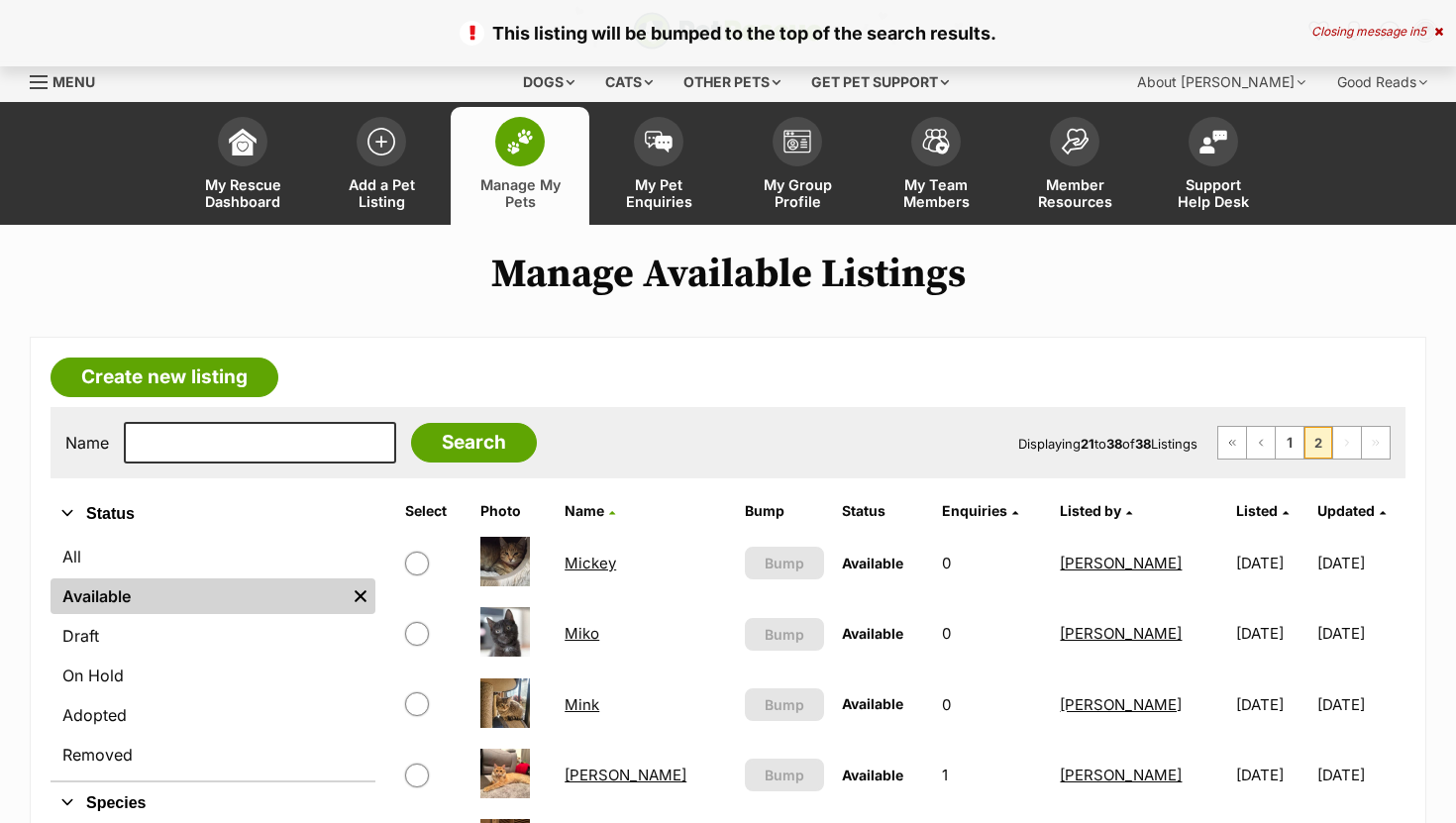 scroll, scrollTop: 0, scrollLeft: 0, axis: both 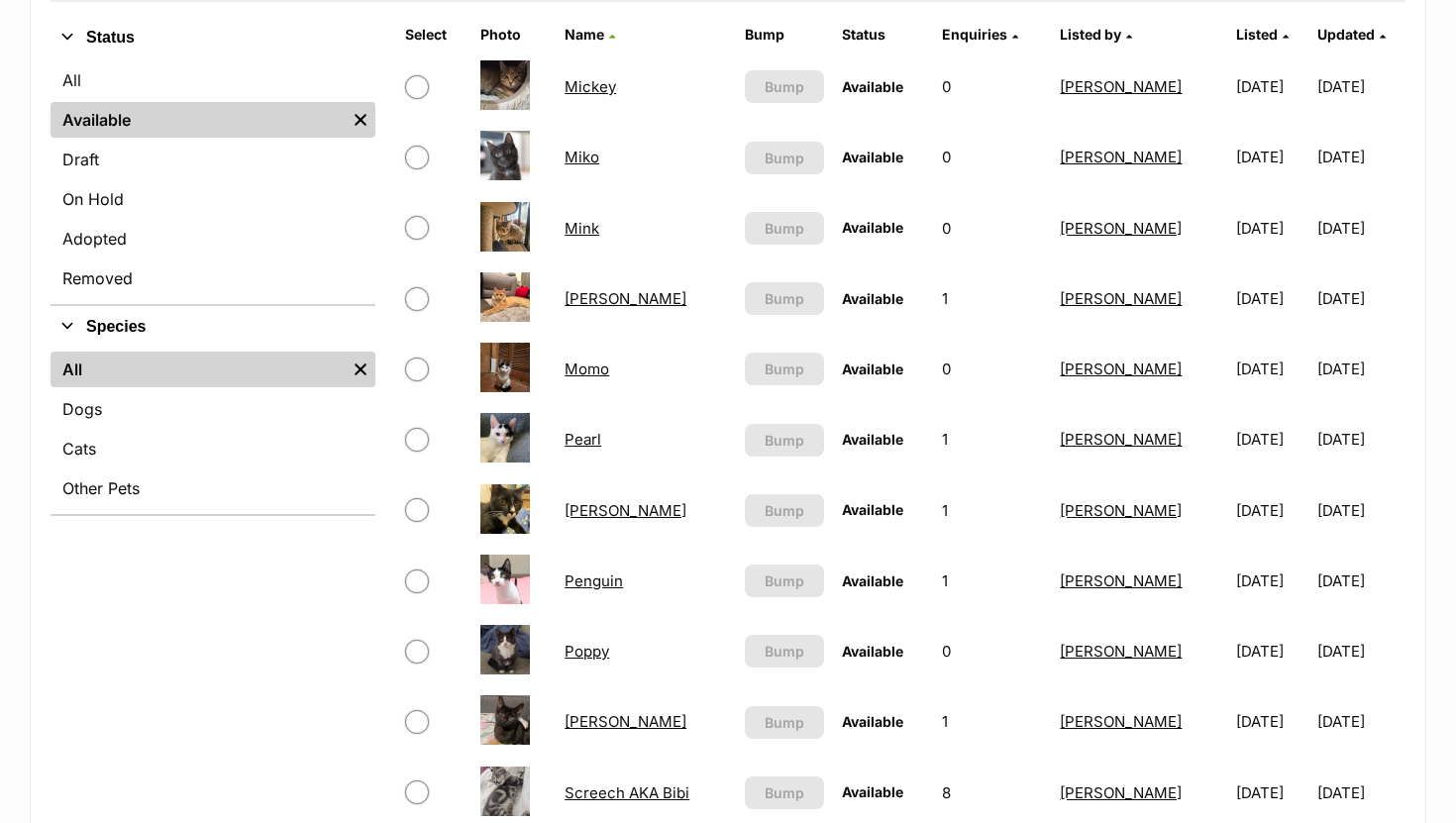 click on "Penguin" at bounding box center [593, 580] 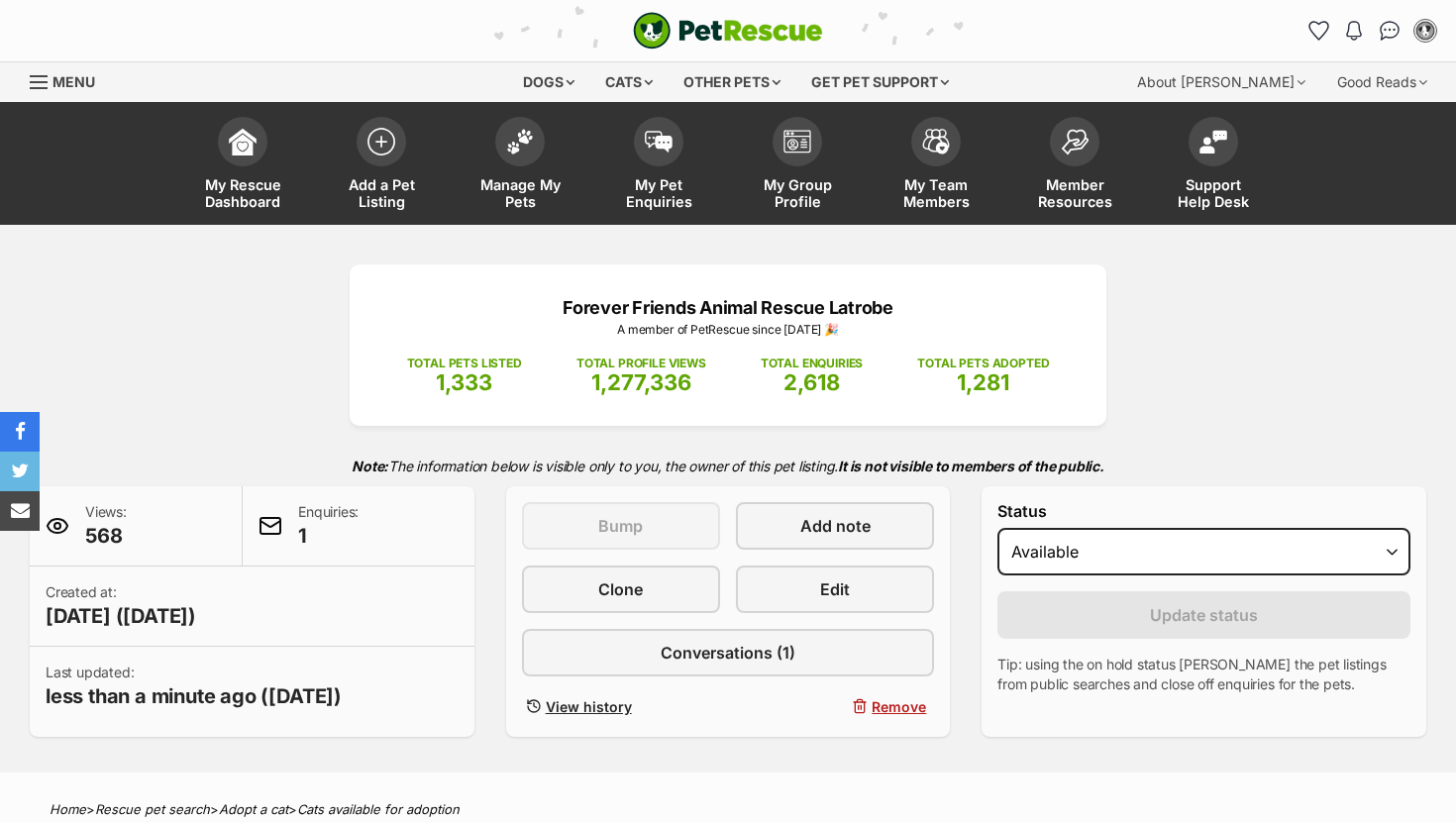 scroll, scrollTop: 0, scrollLeft: 0, axis: both 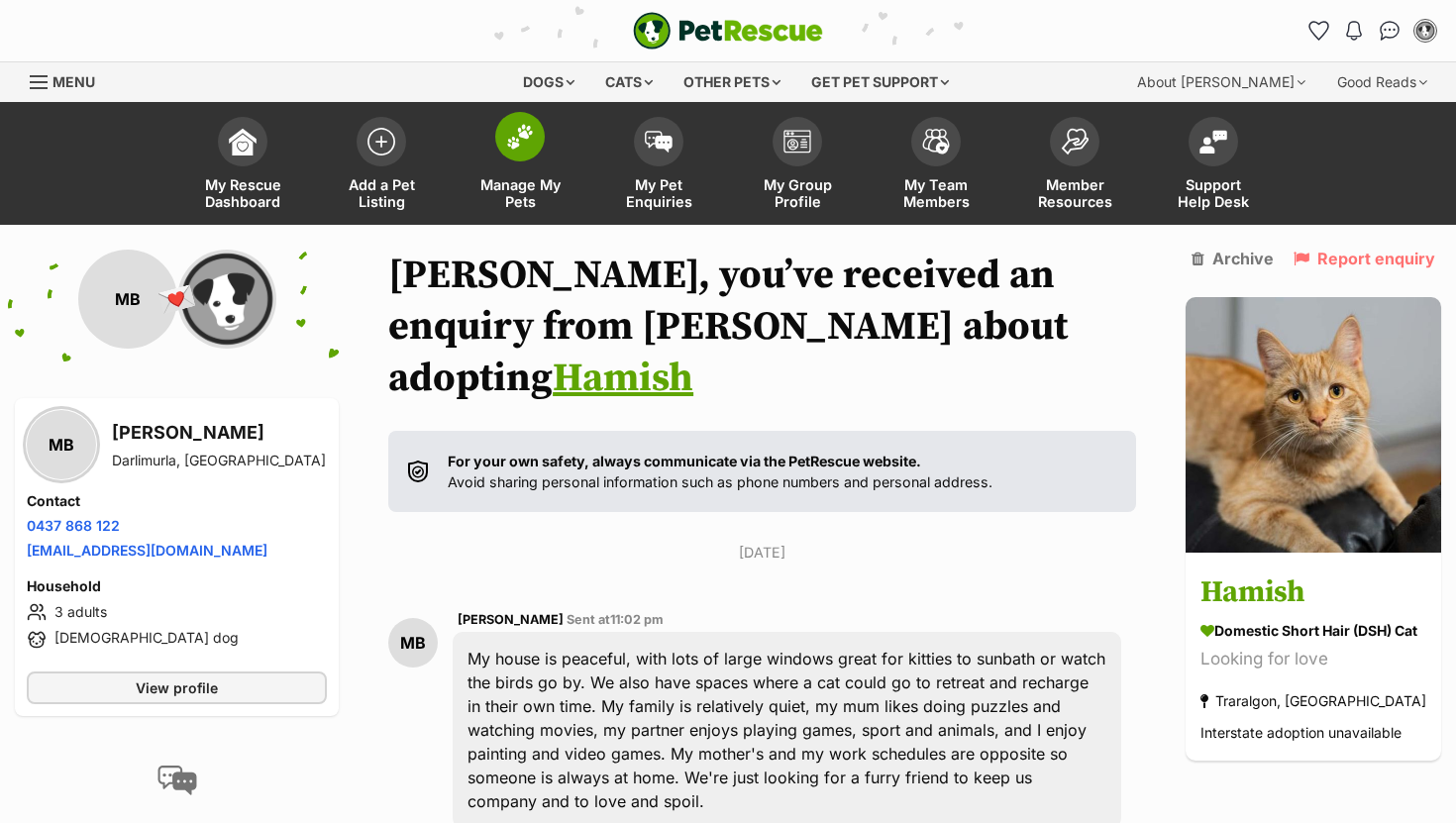click on "Manage My Pets" at bounding box center [520, 165] 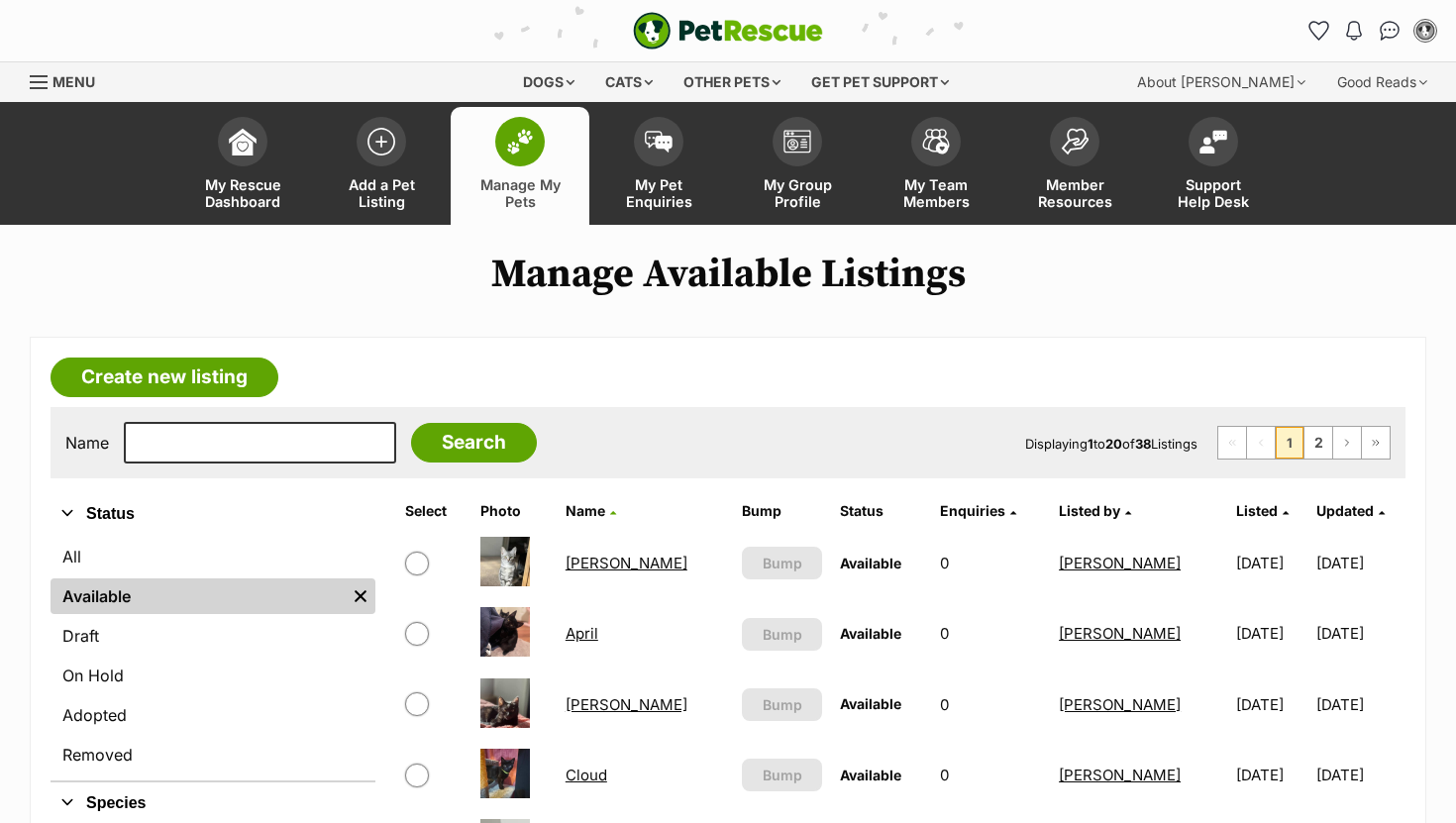 scroll, scrollTop: 0, scrollLeft: 0, axis: both 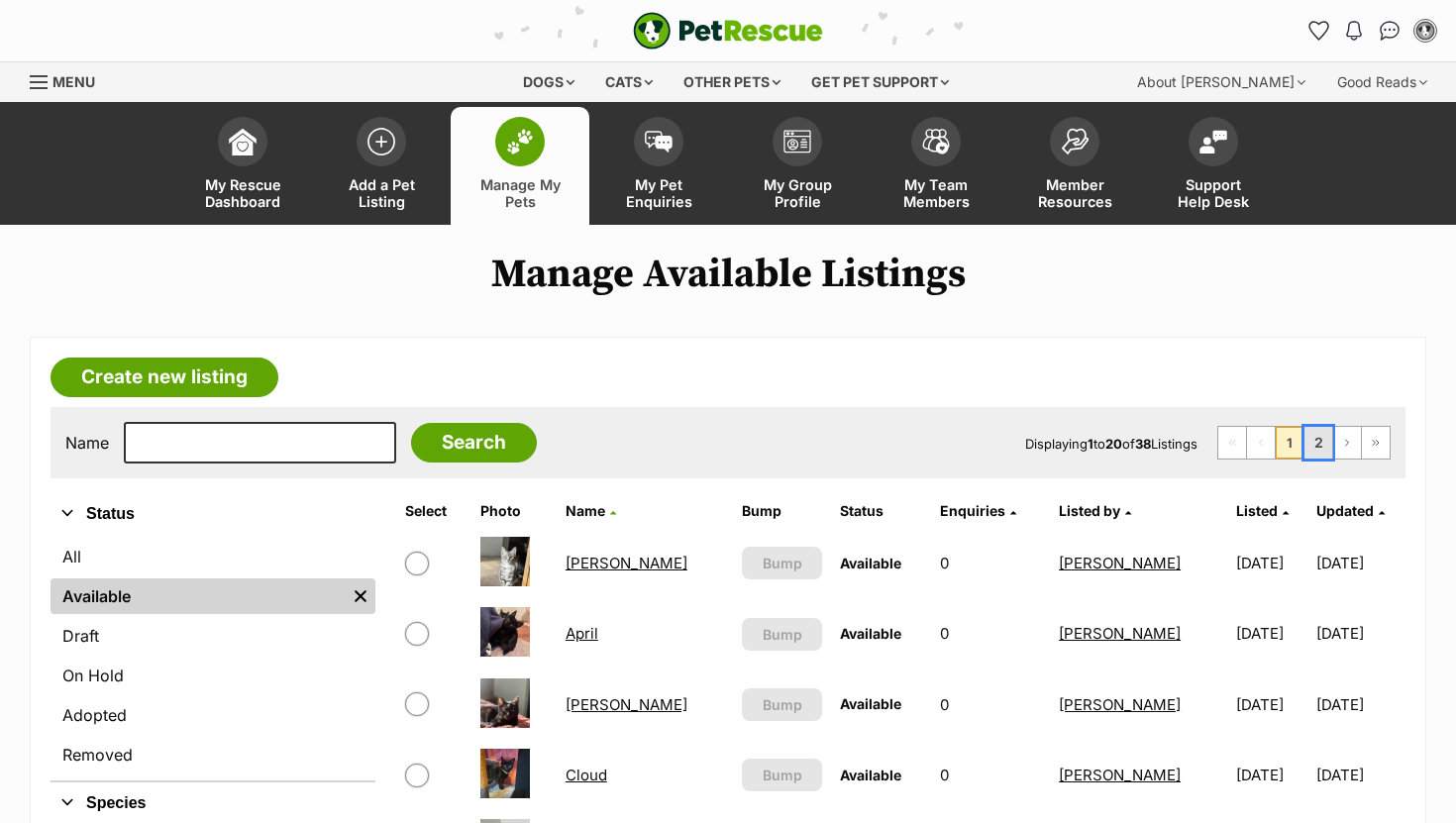 click on "2" at bounding box center (1318, 443) 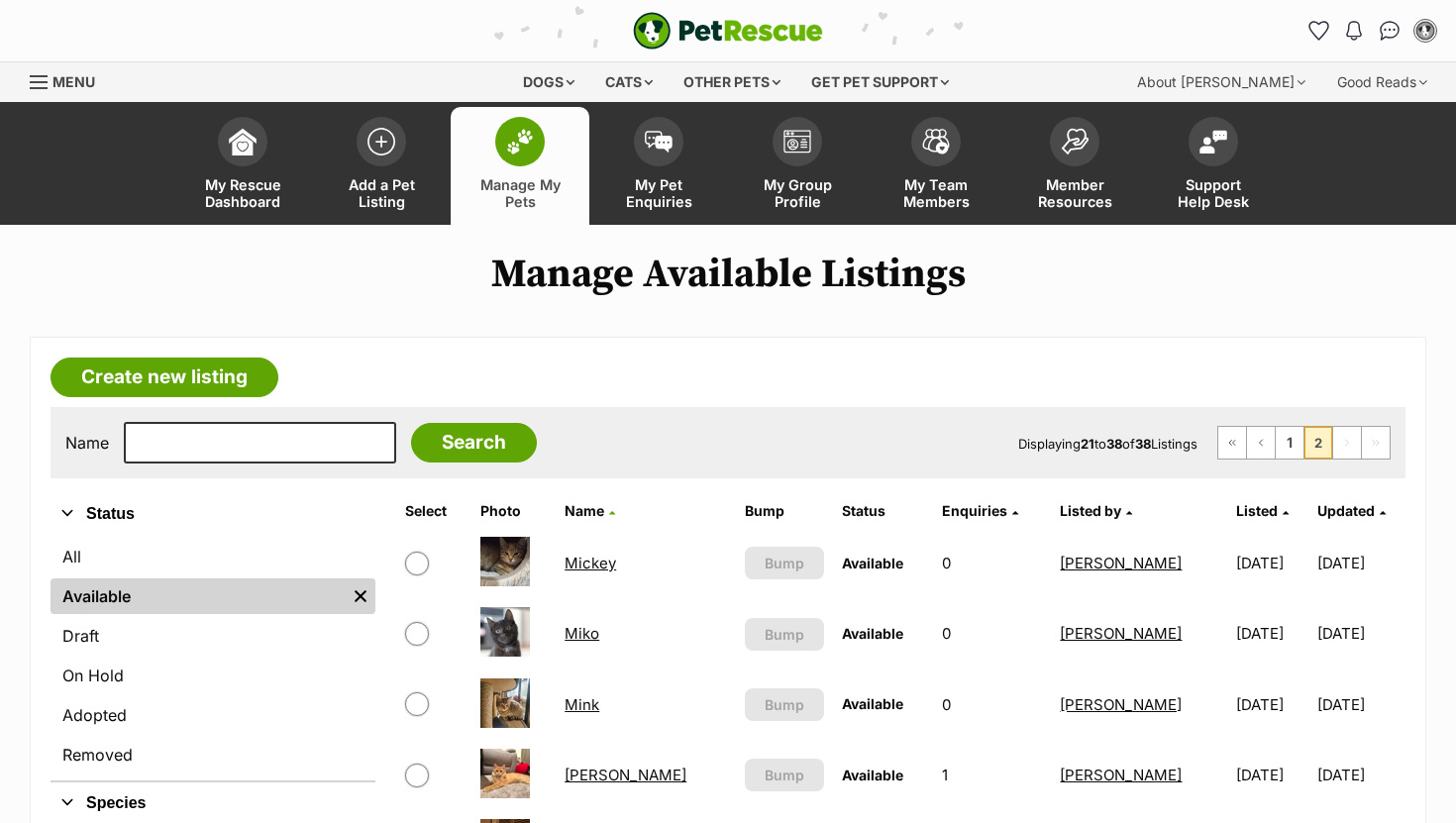 scroll, scrollTop: 0, scrollLeft: 0, axis: both 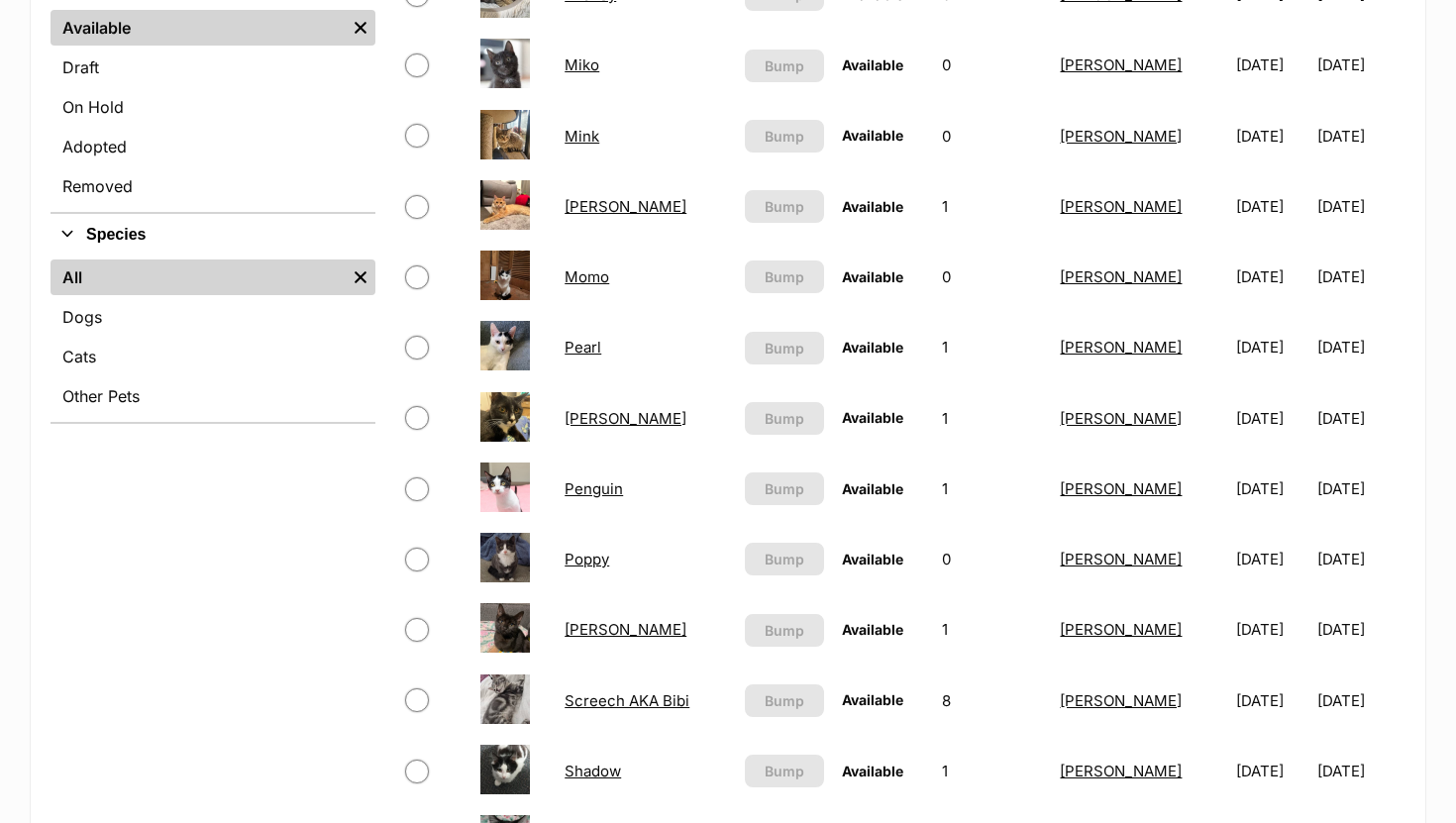 click on "Penguin" at bounding box center [593, 488] 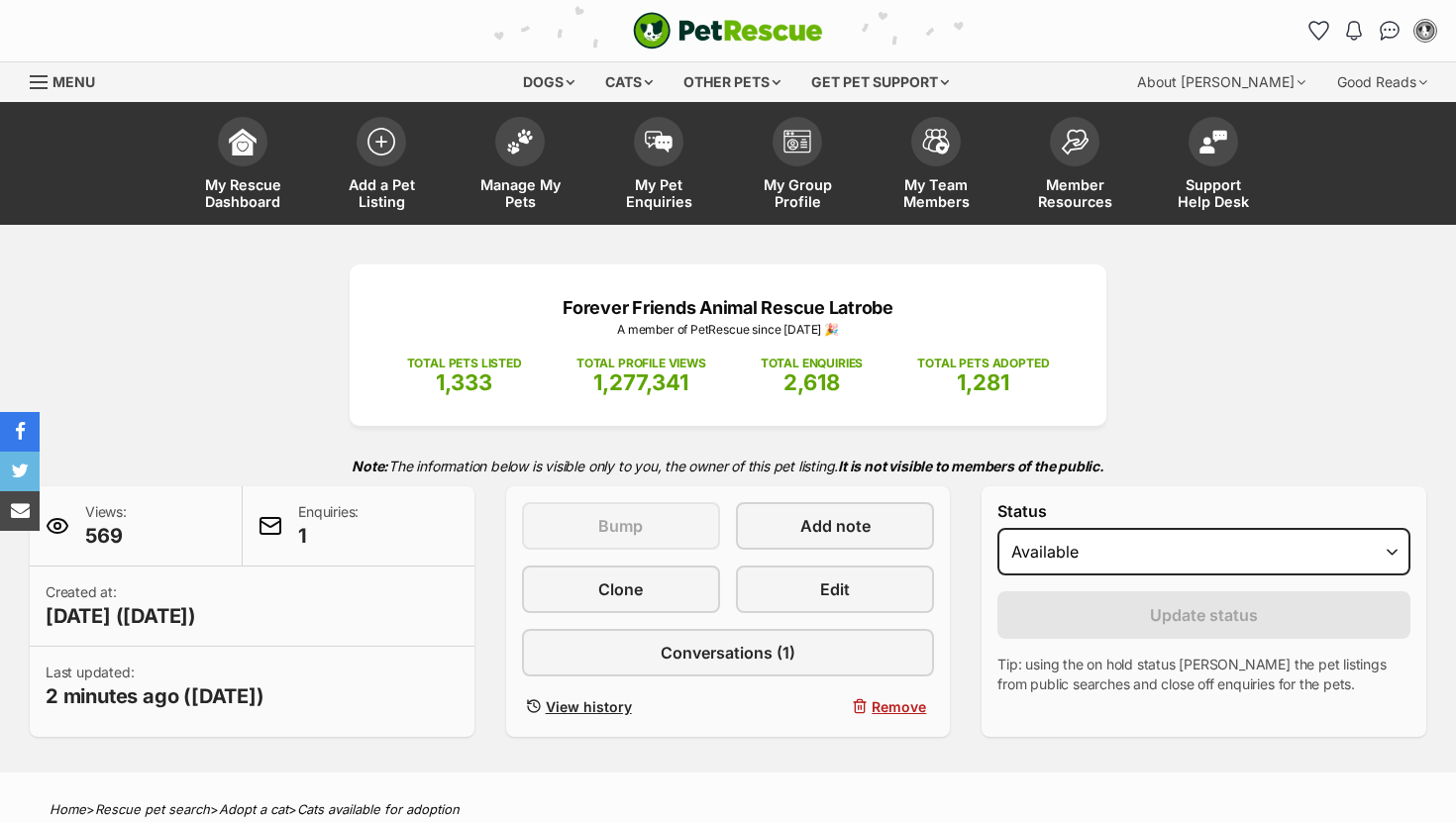 scroll, scrollTop: 0, scrollLeft: 0, axis: both 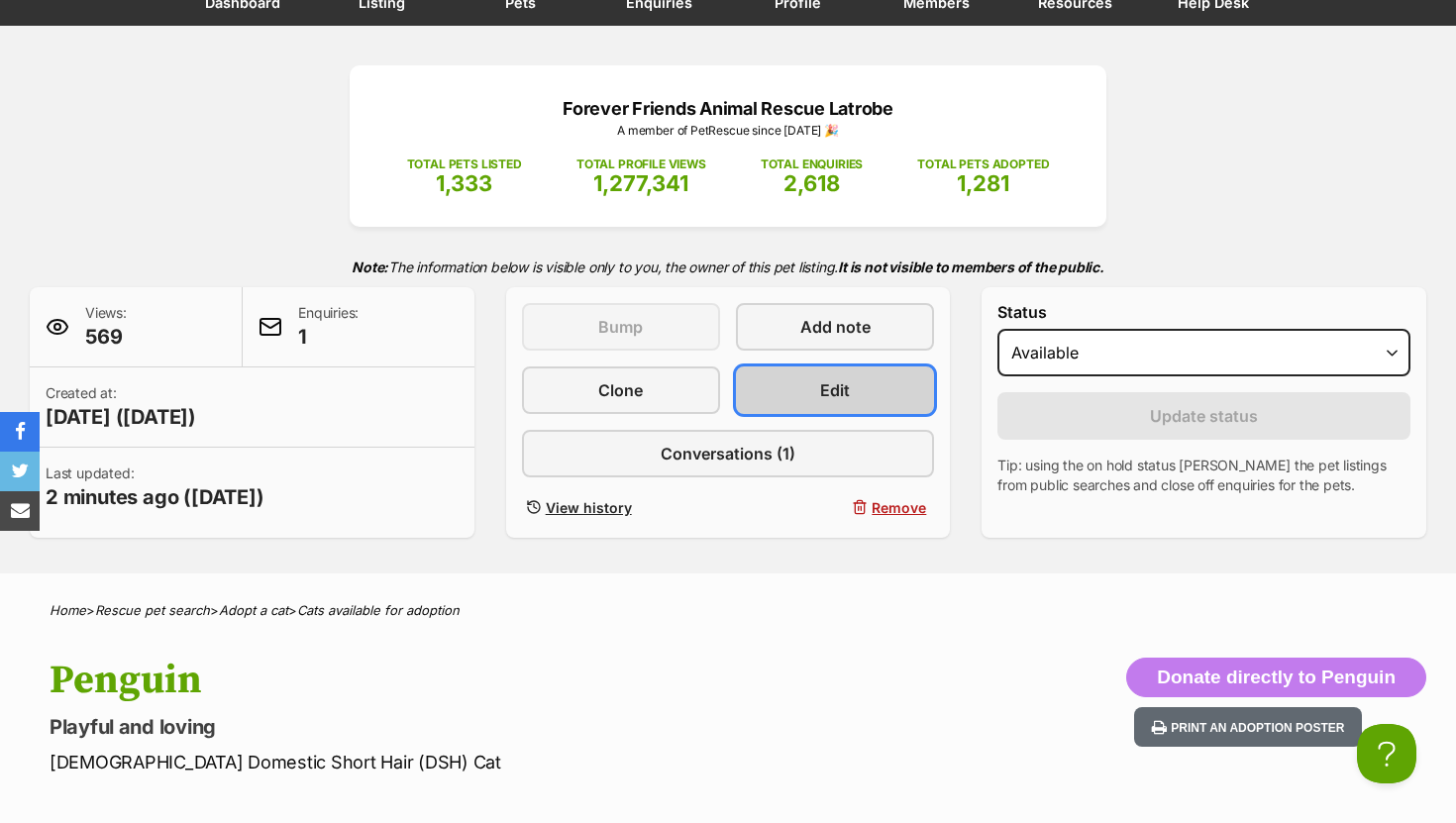 click on "Edit" at bounding box center [835, 390] 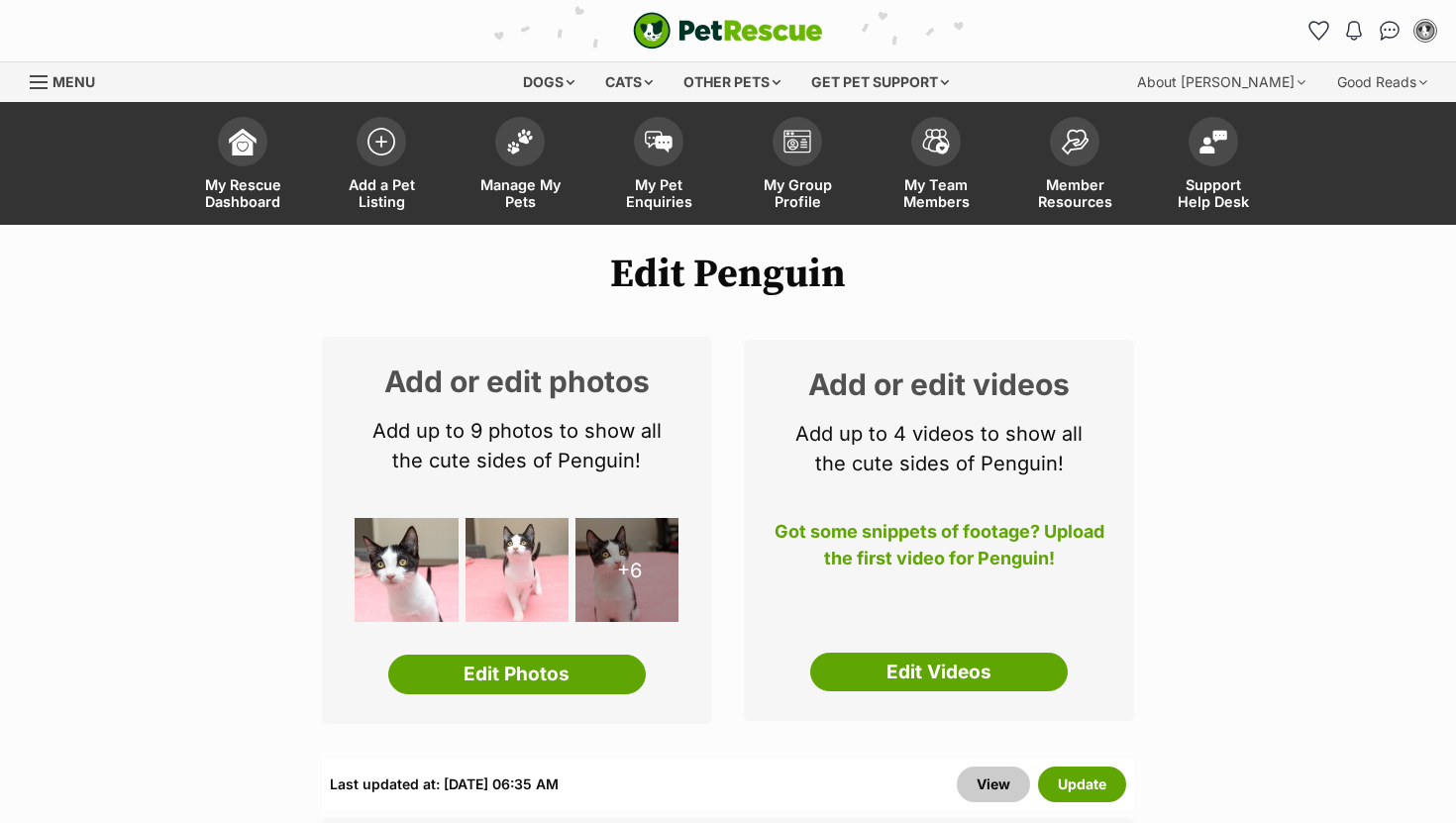 scroll, scrollTop: 0, scrollLeft: 0, axis: both 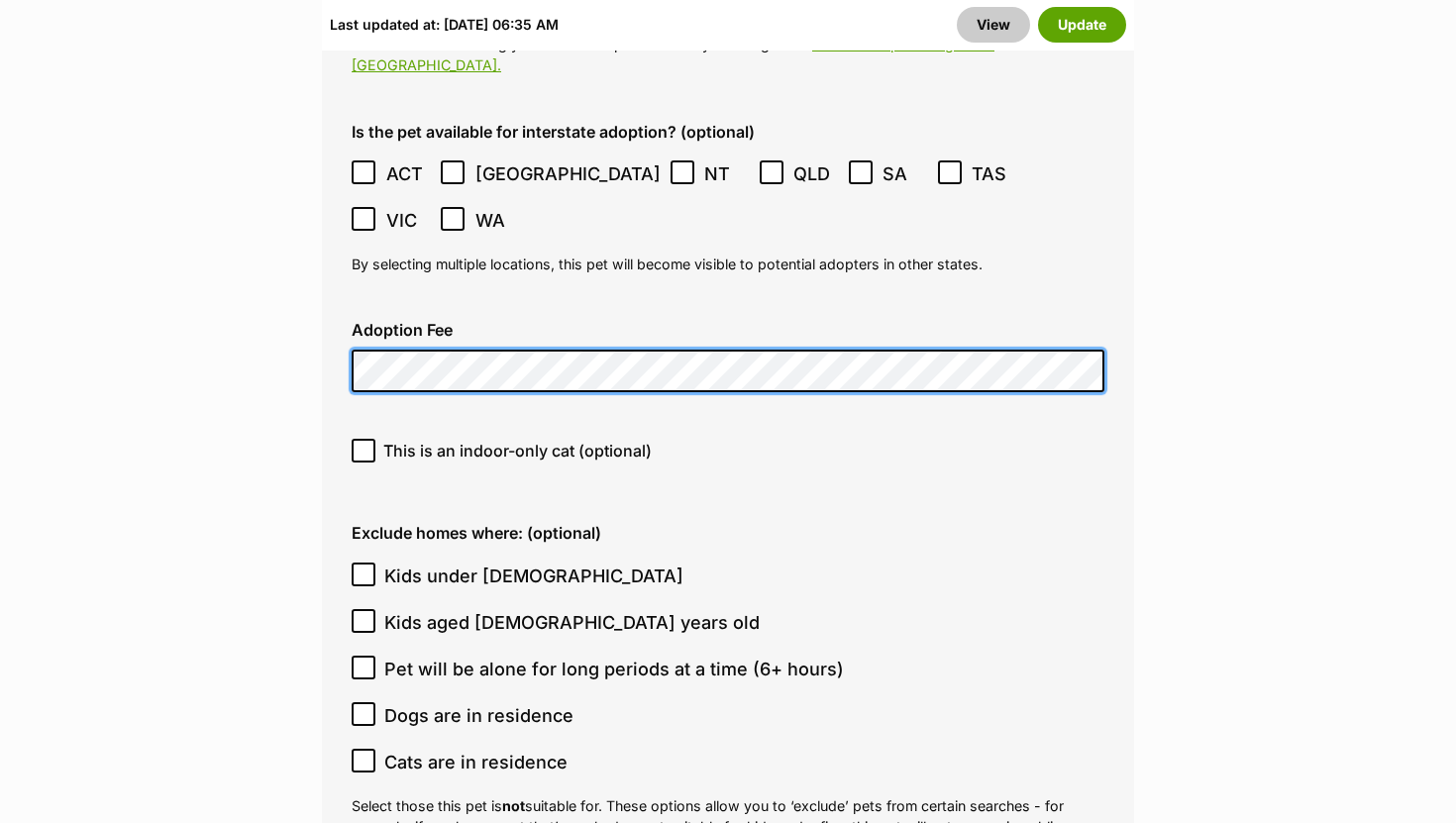 click on "Edit Penguin
Add or edit photos
Add up to 9 photos to show all
the cute sides of Penguin!
+6
Edit Photos
Add or edit videos
Add up to 4 videos to show all
the cute sides of Penguin!
Got some snippets of footage? Upload the first video for Penguin!
Edit Videos
Listing owner Choose an owner [PERSON_NAME]
The owner of the pet listing is able to edit the listing and manage enquiries with potential adopters. Note:
Group Admins
are also able to edit this pet listing and manage all it's enquiries.
Any time this pet receives new enquiries or messages from potential adopters, we'll also send you an email notification. Members can opt out of receiving these emails via their
notification settings .
About This Pet Name
Henlo there, it looks like you might be using the pet name field to indicate that this pet is now on hold - we recommend updating the status to on hold from the  listing page  instead!
Species" at bounding box center (728, -1085) 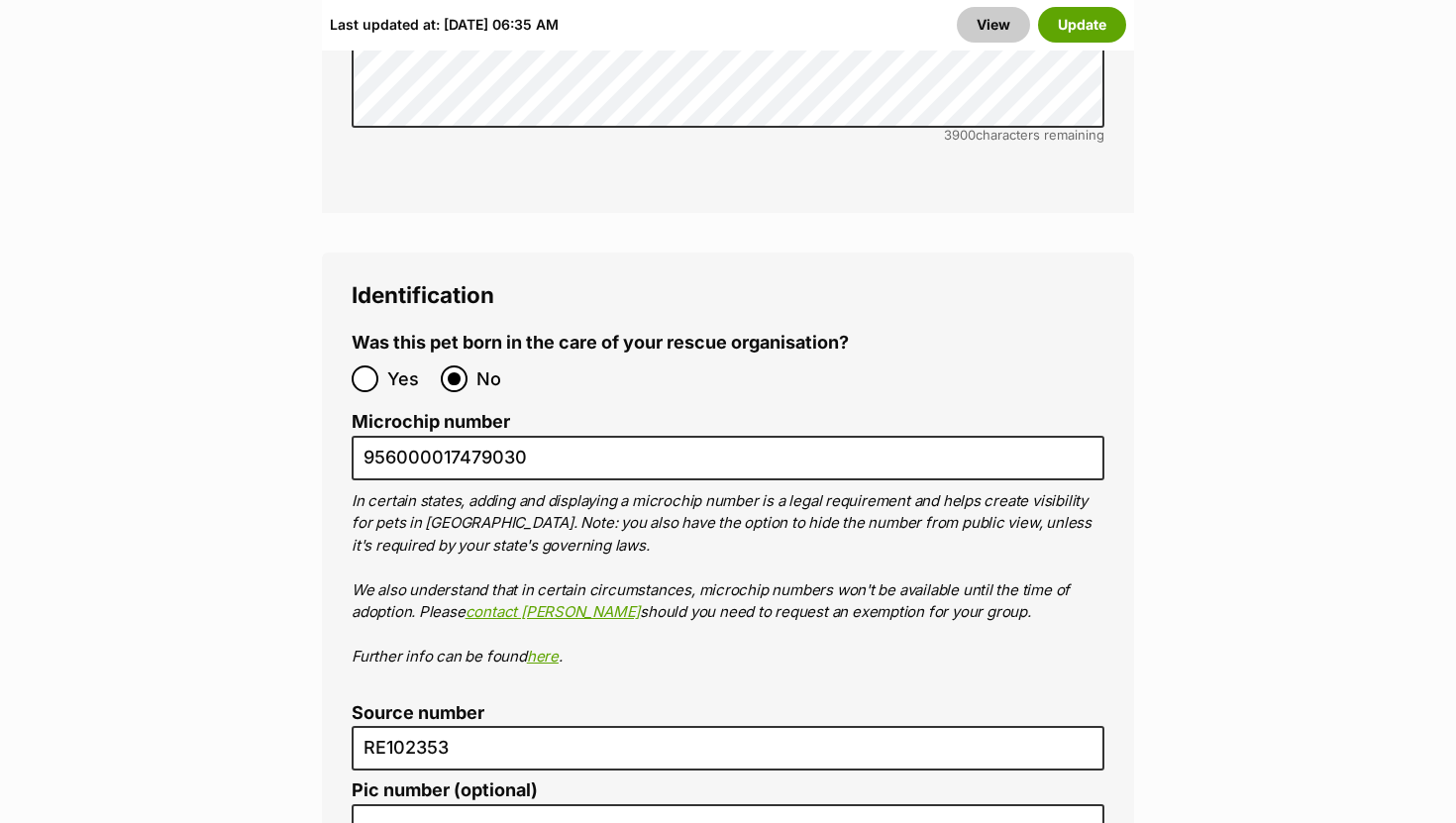 scroll, scrollTop: 7253, scrollLeft: 0, axis: vertical 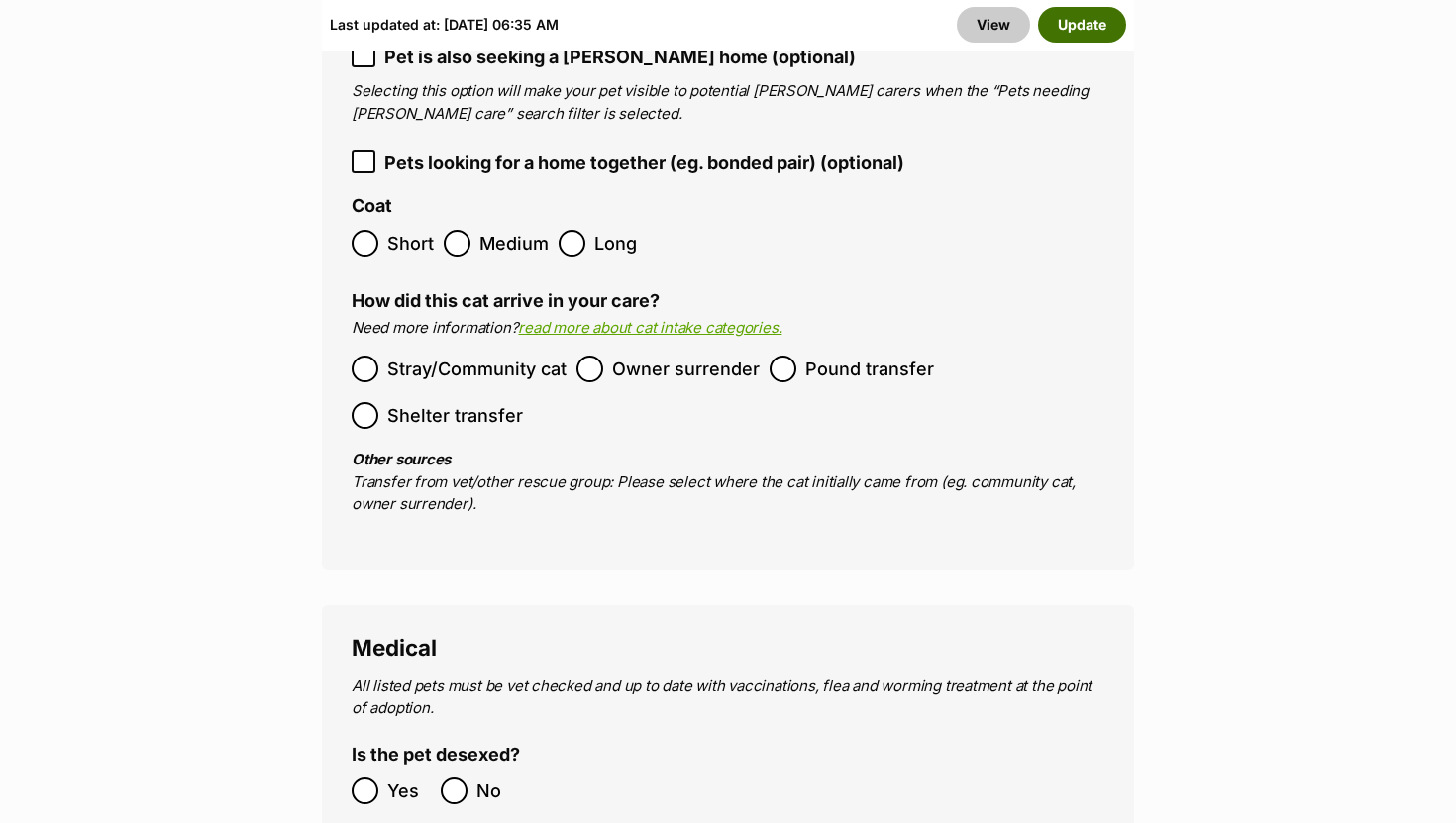 click on "Update" at bounding box center (1082, 25) 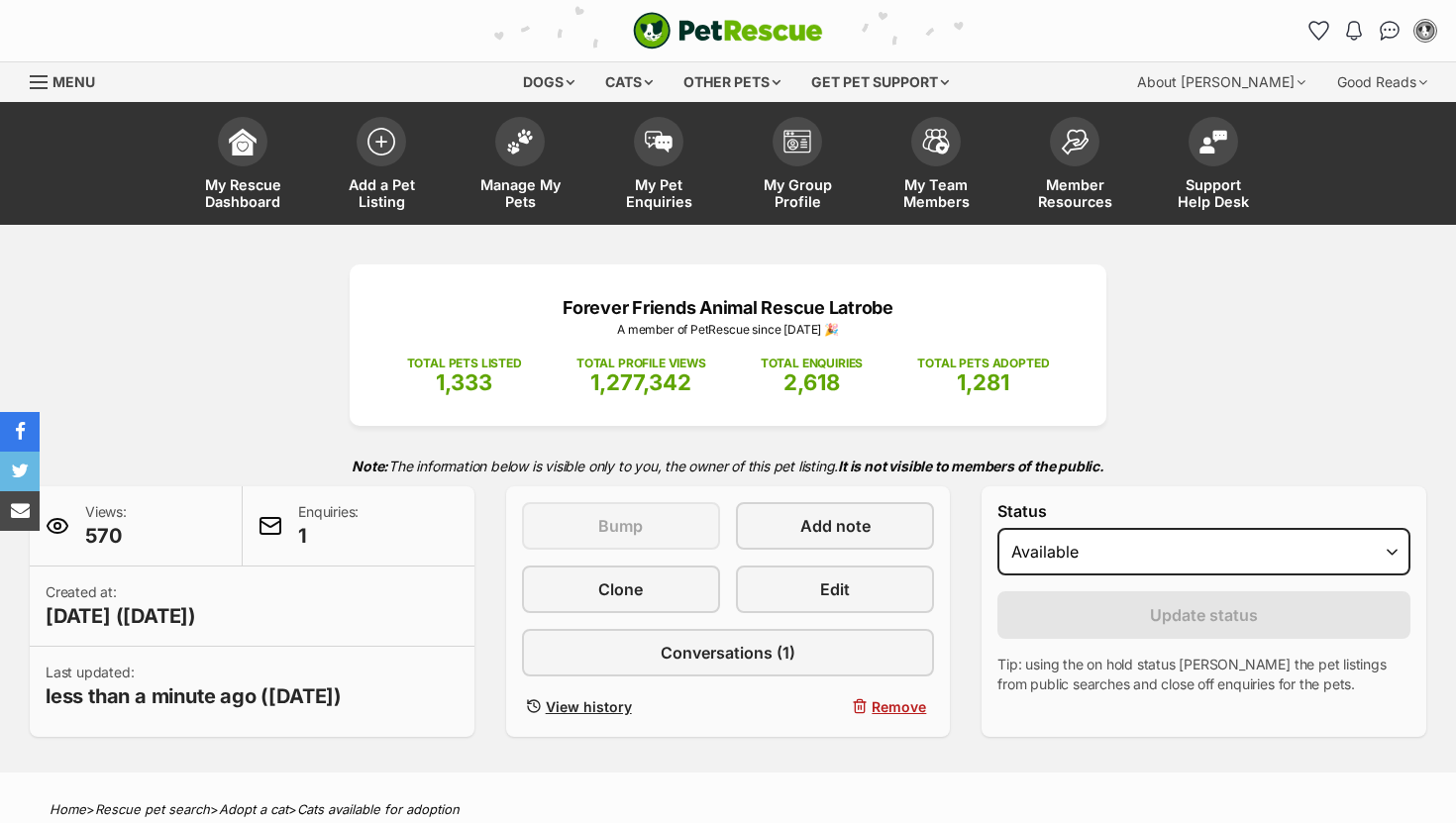 scroll, scrollTop: 0, scrollLeft: 0, axis: both 